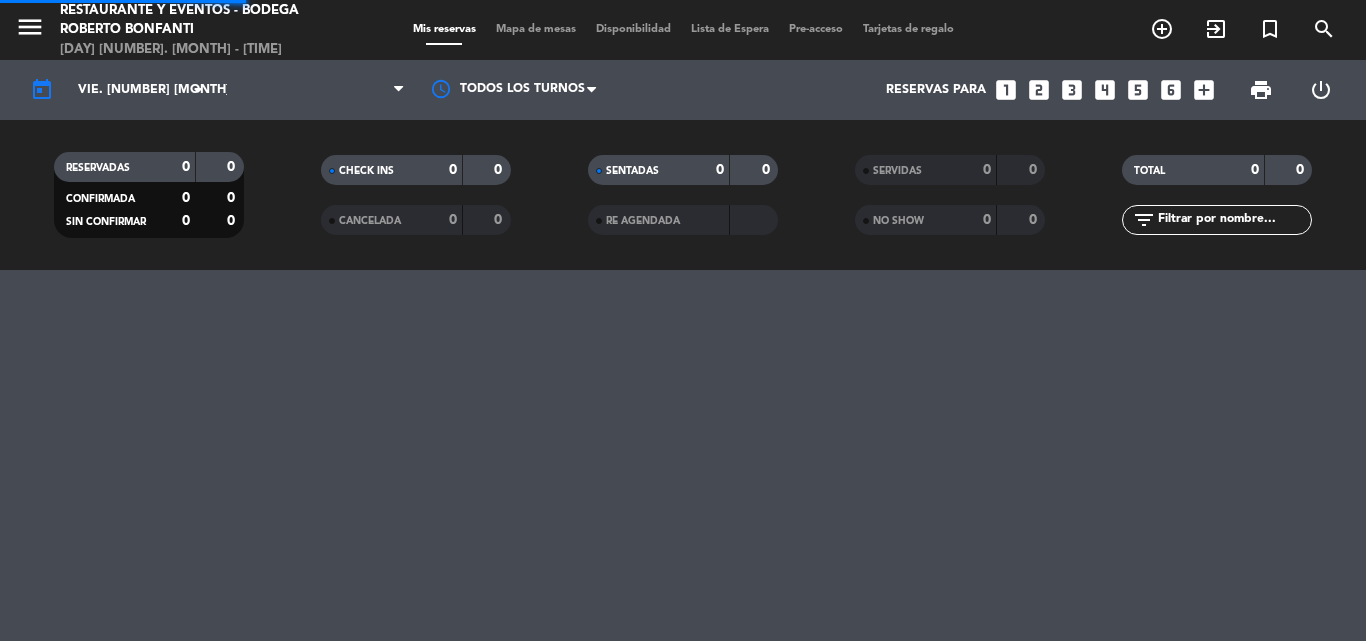 scroll, scrollTop: 0, scrollLeft: 0, axis: both 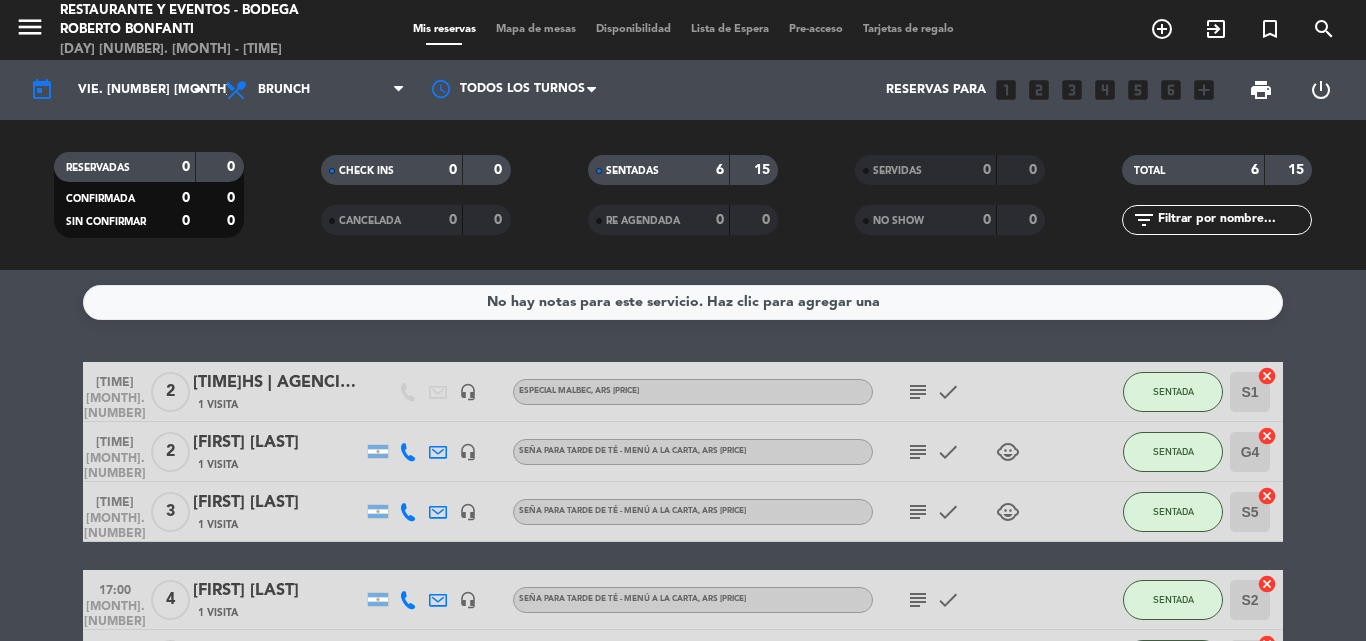 click on "subject" 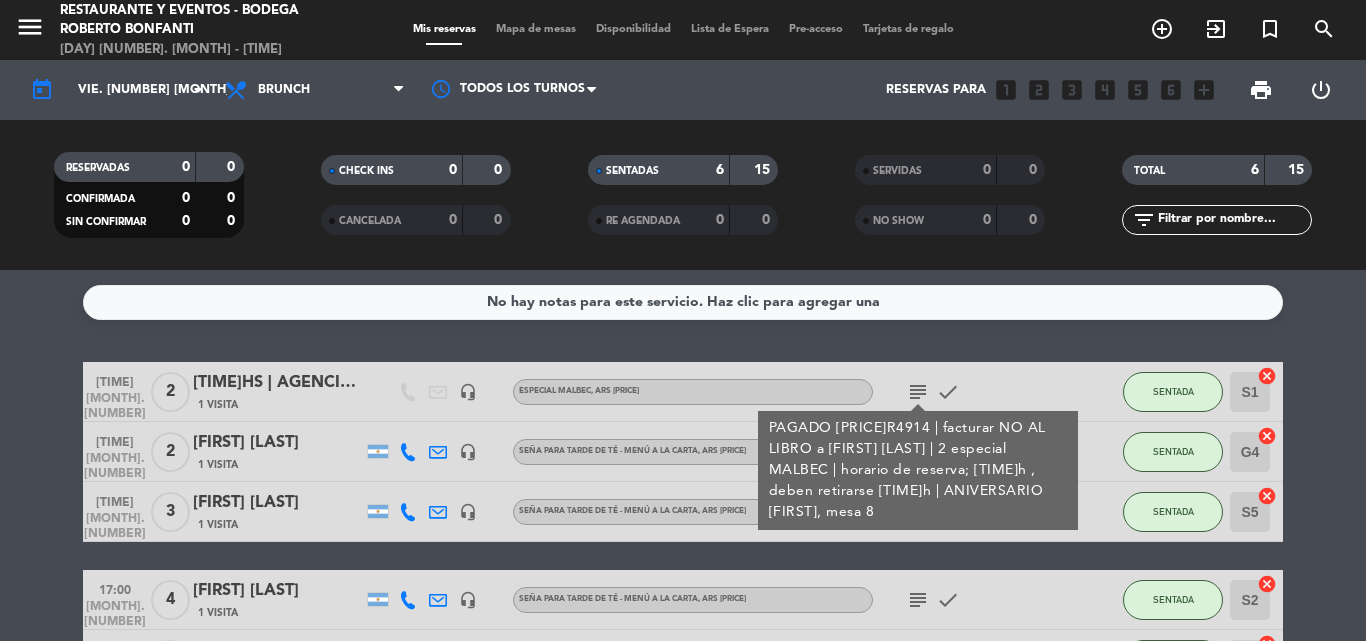 click on "subject" 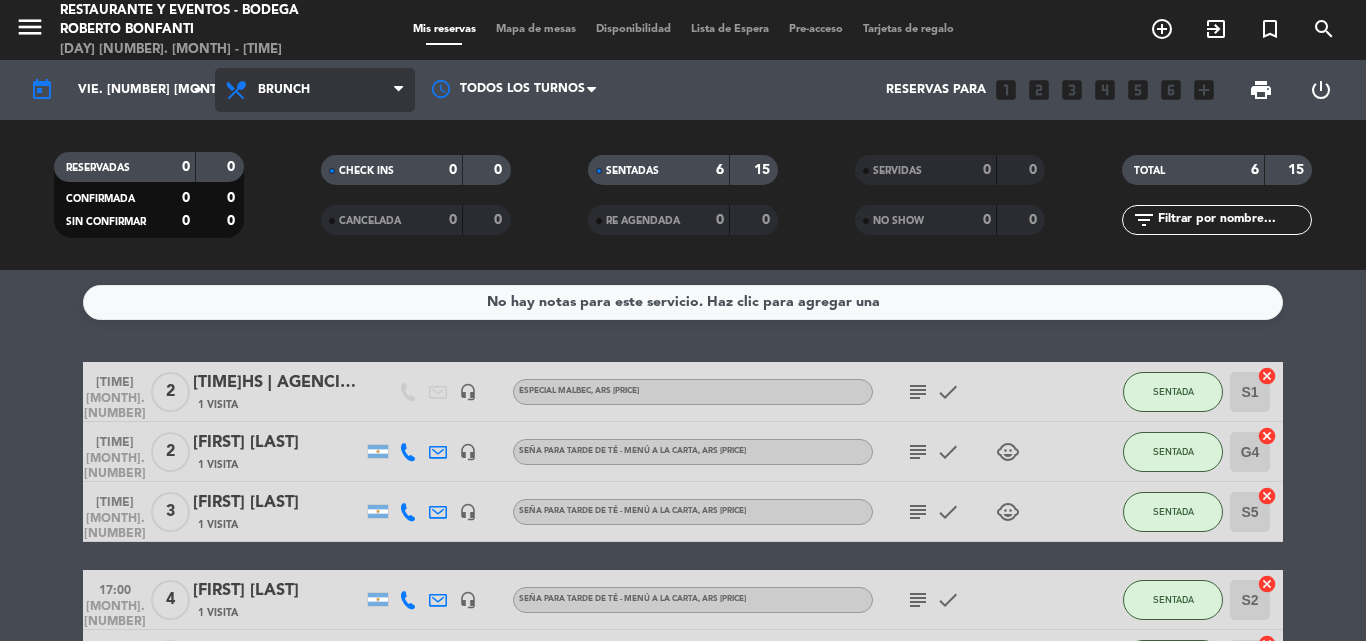 click on "Brunch" at bounding box center (315, 90) 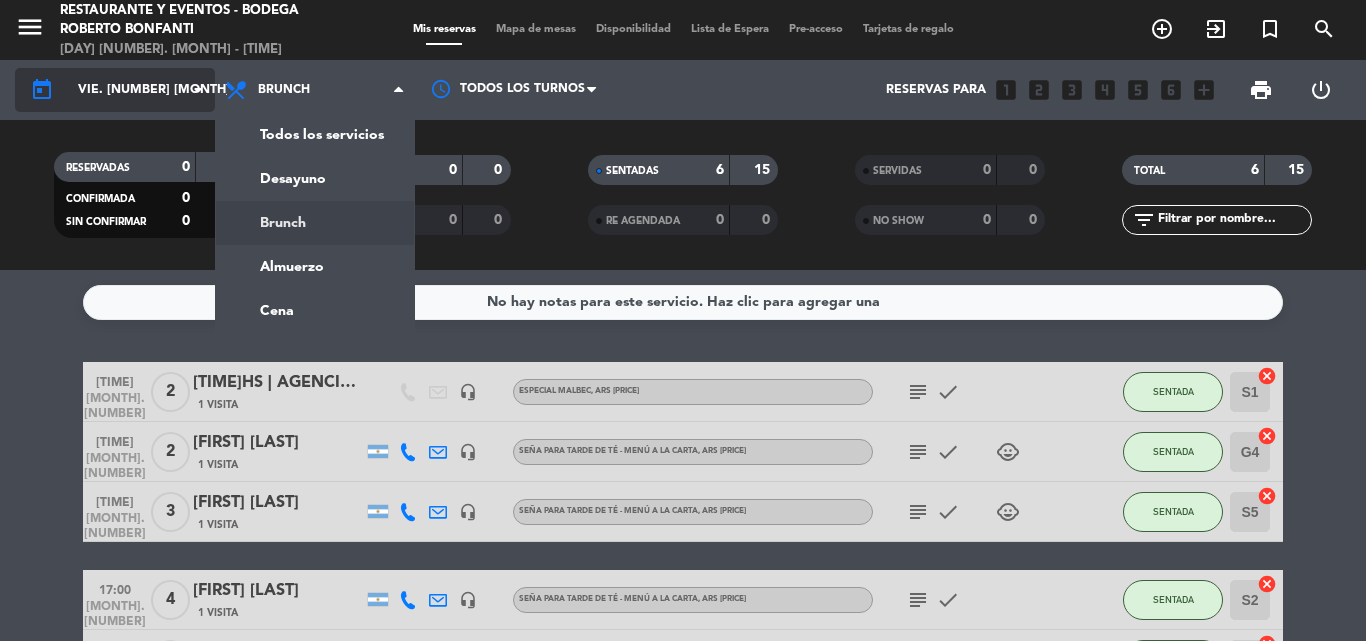 click on "vie. [NUMBER] [MONTH]" 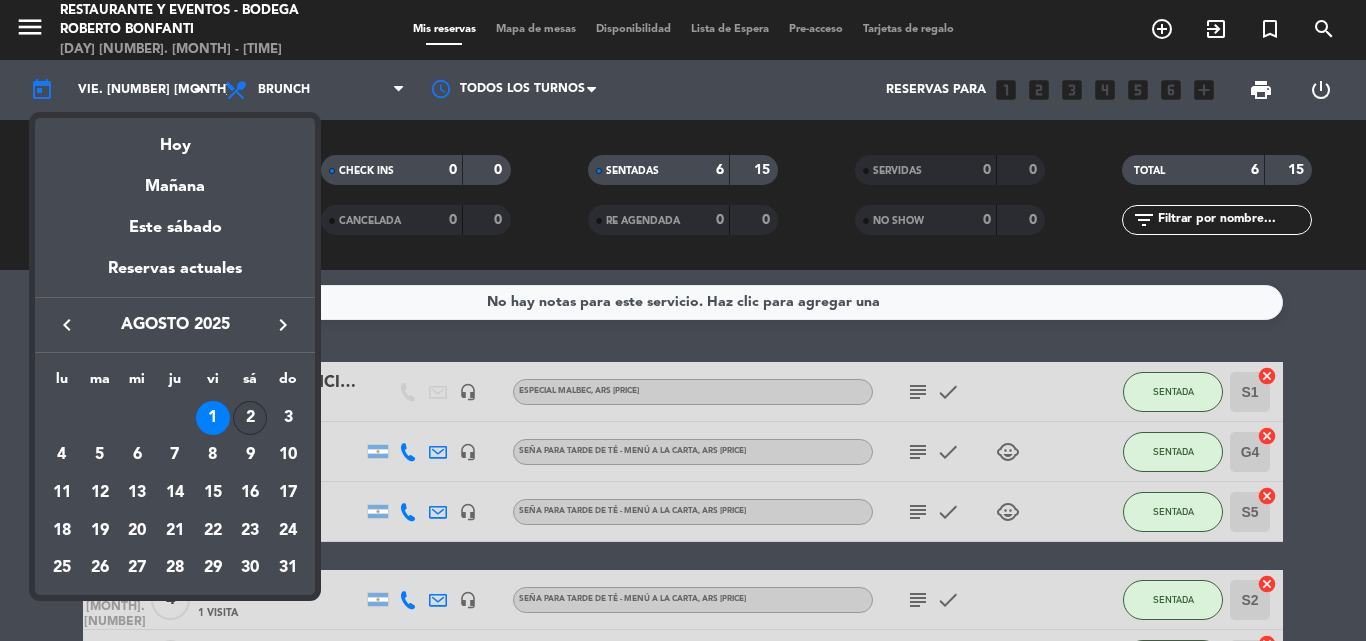 click on "2" at bounding box center [250, 418] 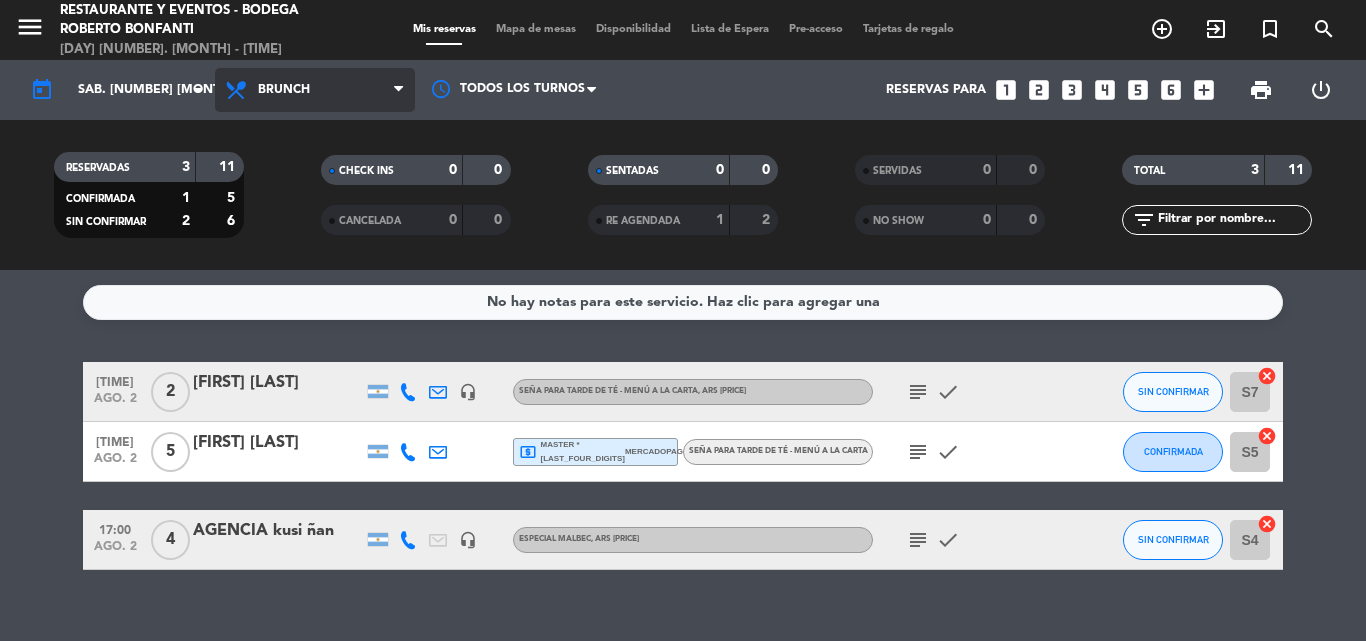 click on "Brunch" at bounding box center (315, 90) 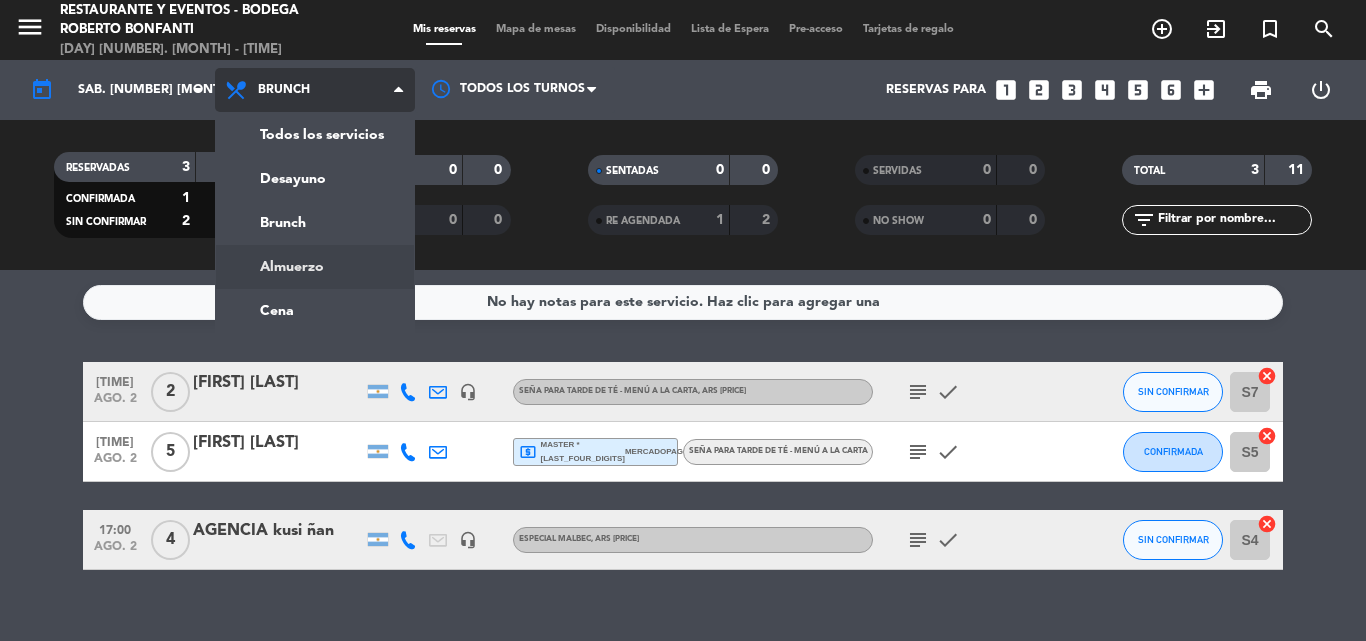click on "menu  Restaurante y Eventos - Bodega Roberto Bonfanti   sábado [NUMBER]. [MONTH] - [TIME]   Mis reservas   Mapa de mesas   Disponibilidad   Lista de Espera   Pre-acceso   Tarjetas de regalo  add_circle_outline exit_to_app turned_in_not search today    sáb. [NUMBER] [MONTH] arrow_drop_down  Todos los servicios  Desayuno  Brunch  Almuerzo  Cena  Brunch  Todos los servicios  Desayuno  Brunch  Almuerzo  Cena Todos los turnos  Reservas para   looks_one   looks_two   looks_3   looks_4   looks_5   looks_6   add_box  print  power_settings_new   RESERVADAS   3   11   CONFIRMADA   1   5   SIN CONFIRMAR   2   6   CHECK INS   0   0   CANCELADA   0   0   SENTADAS   0   0   RE AGENDADA   1   2   SERVIDAS   0   0   NO SHOW   0   0   TOTAL   3   11  filter_list" 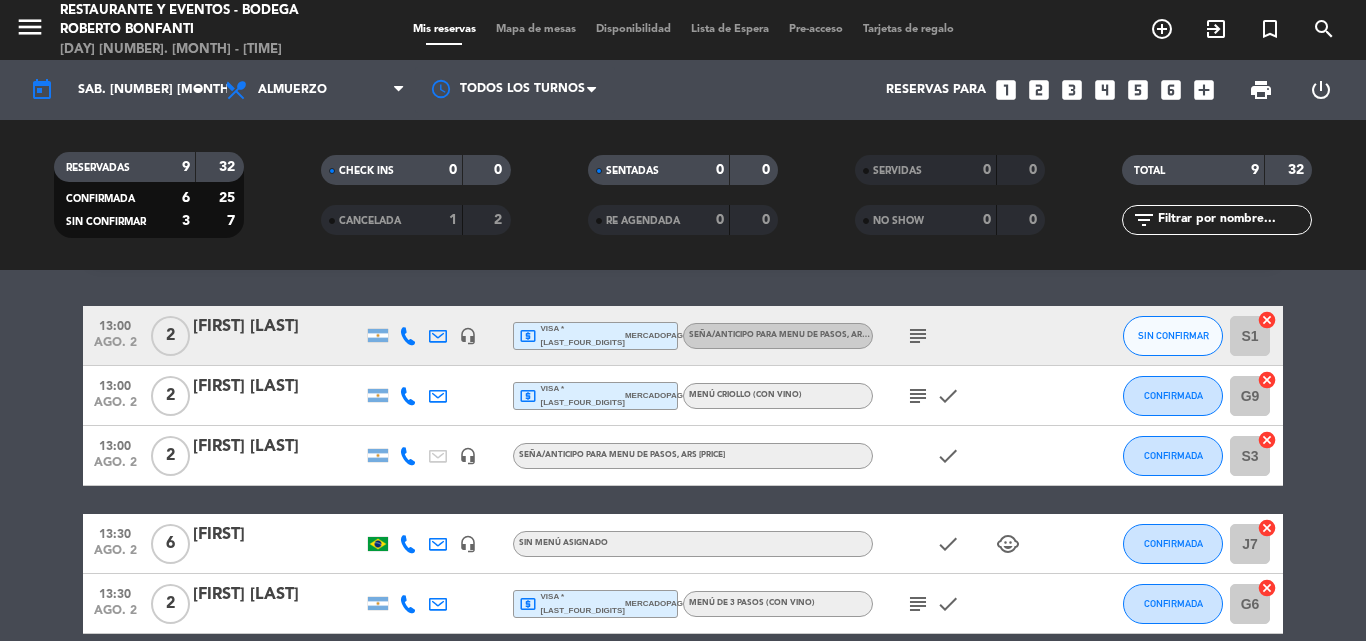 scroll, scrollTop: 0, scrollLeft: 0, axis: both 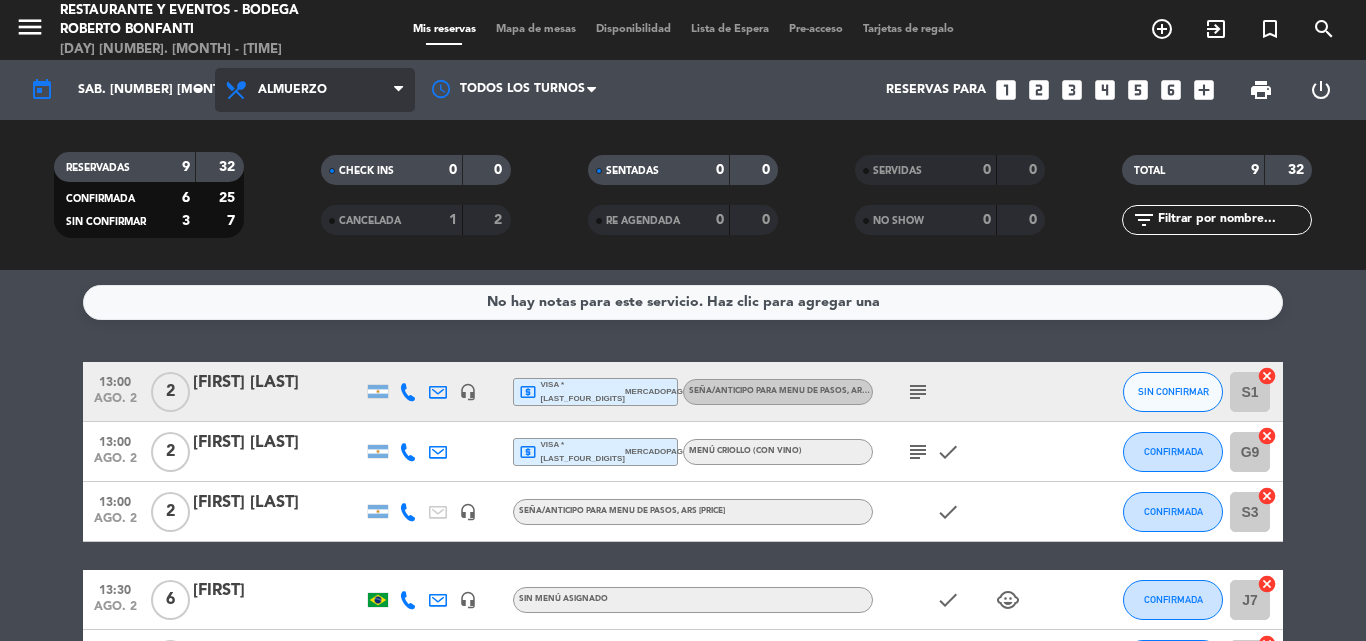 click on "Almuerzo" at bounding box center (315, 90) 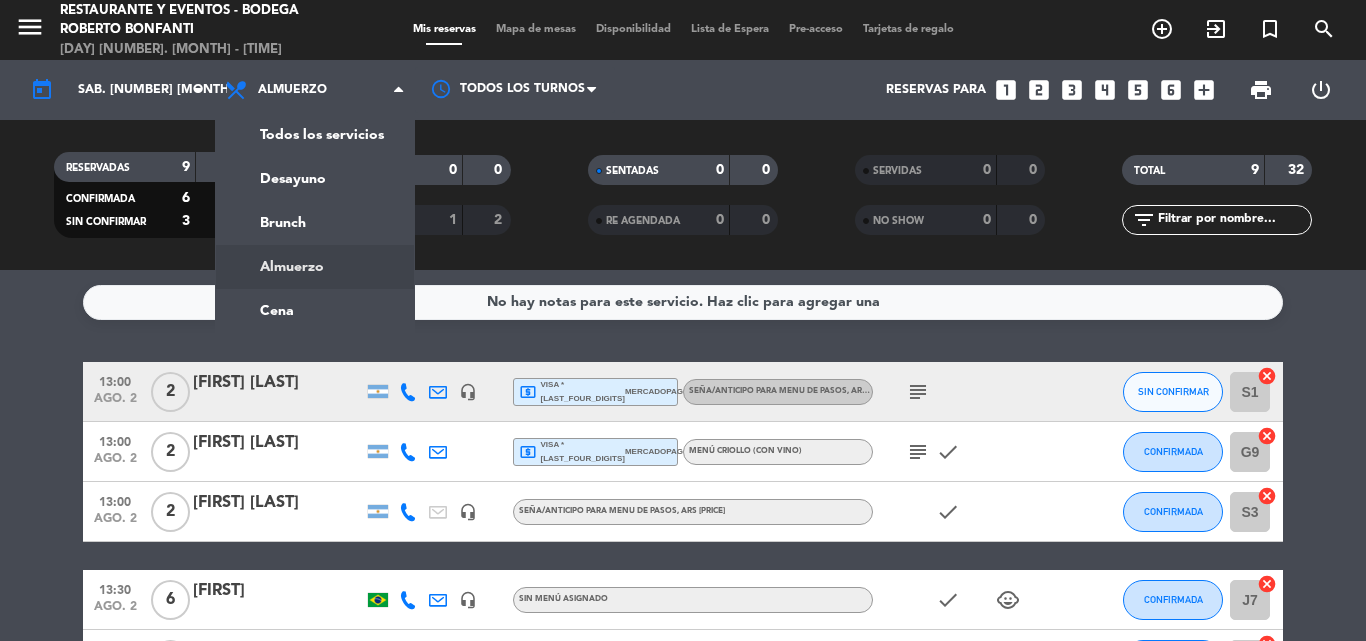 click on "menu  Restaurante y Eventos - Bodega Roberto Bonfanti   sábado [NUMBER]. [MONTH] - [TIME]   Mis reservas   Mapa de mesas   Disponibilidad   Lista de Espera   Pre-acceso   Tarjetas de regalo  add_circle_outline exit_to_app turned_in_not search today    sáb. [NUMBER] [MONTH] arrow_drop_down  Todos los servicios  Desayuno  Brunch  Almuerzo  Cena  Almuerzo  Todos los servicios  Desayuno  Brunch  Almuerzo  Cena Todos los turnos  Reservas para   looks_one   looks_two   looks_3   looks_4   looks_5   looks_6   add_box  print  power_settings_new   RESERVADAS   9   32   CONFIRMADA   6   25   SIN CONFIRMAR   3   7   CHECK INS   0   0   CANCELADA   1   2   SENTADAS   0   0   RE AGENDADA   0   0   SERVIDAS   0   0   NO SHOW   0   0   TOTAL   9   32  filter_list" 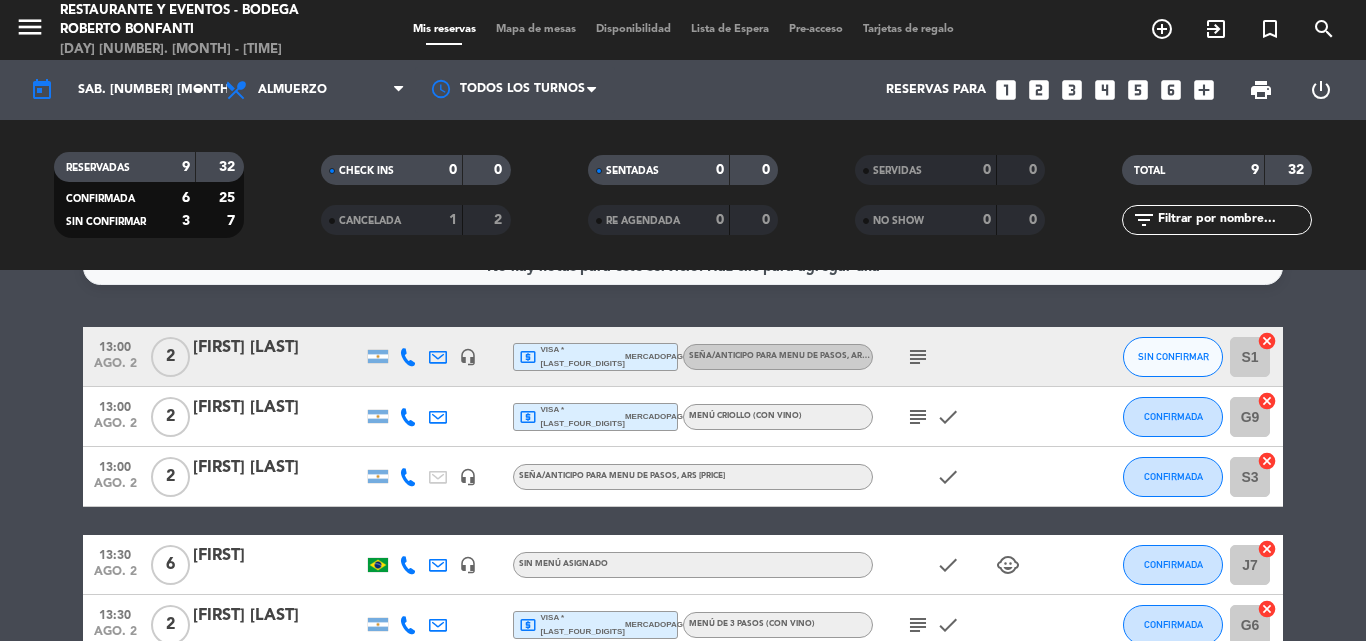 scroll, scrollTop: 0, scrollLeft: 0, axis: both 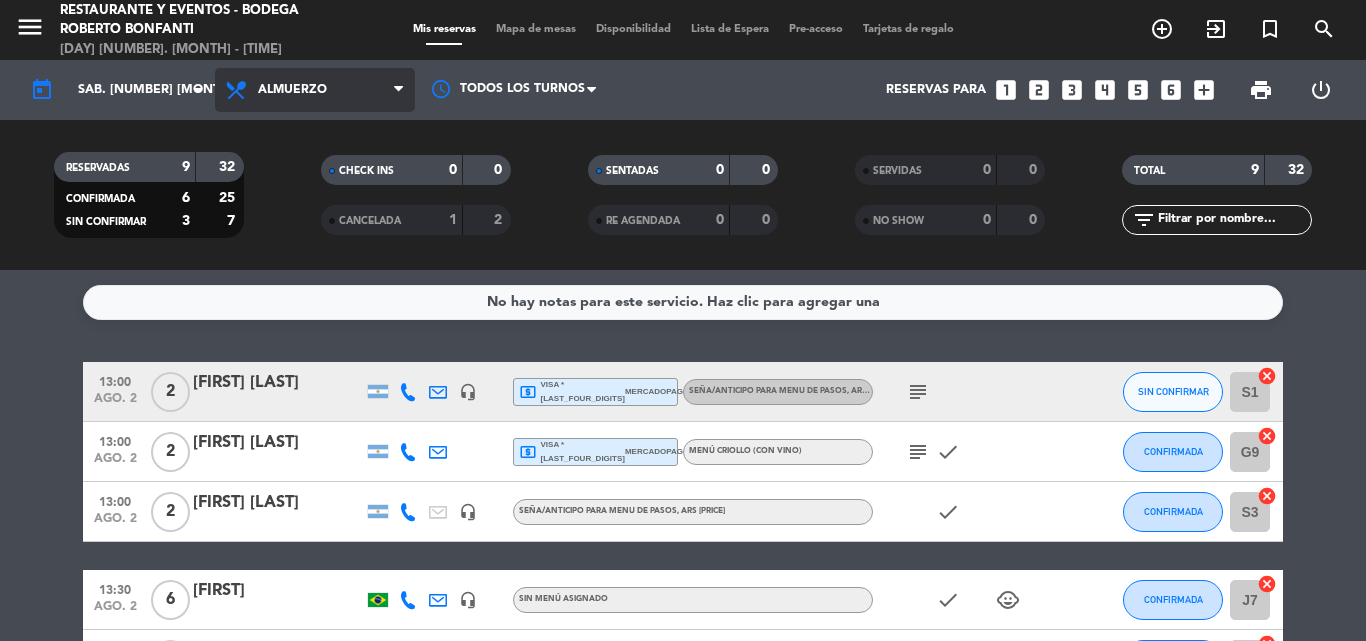 click on "Almuerzo" at bounding box center [315, 90] 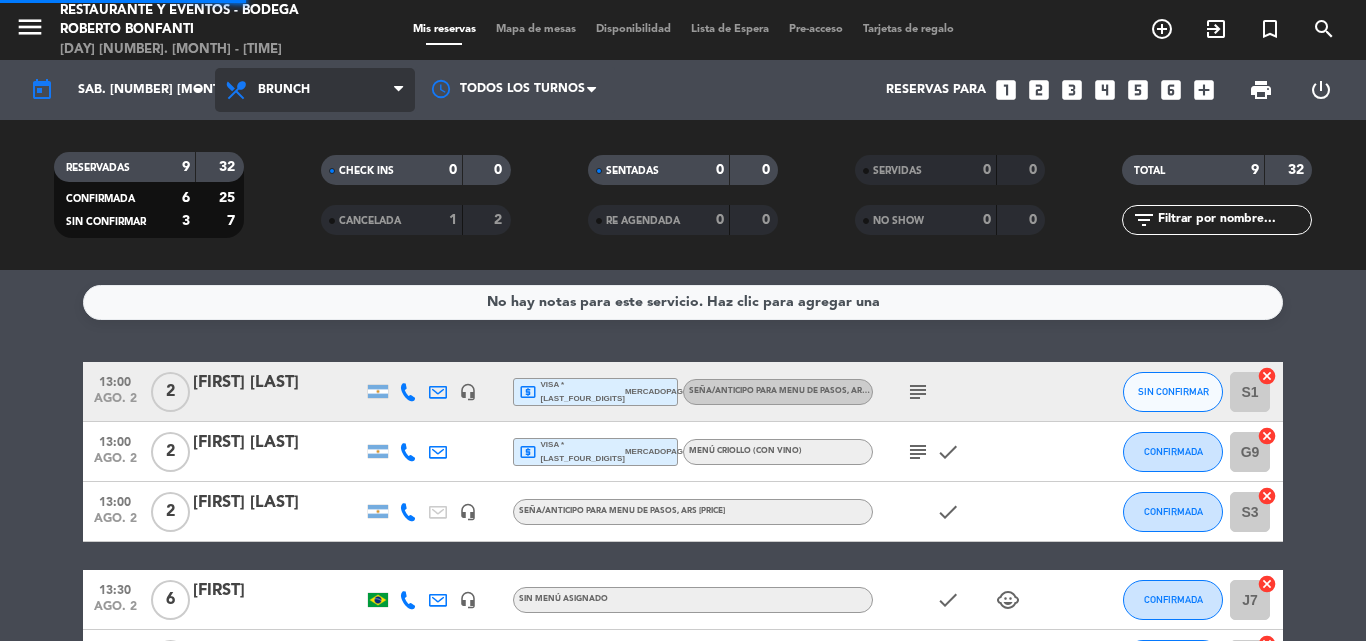 click on "menu  Restaurante y Eventos - Bodega Roberto Bonfanti   sábado [NUMBER]. [MONTH] - [TIME]   Mis reservas   Mapa de mesas   Disponibilidad   Lista de Espera   Pre-acceso   Tarjetas de regalo  add_circle_outline exit_to_app turned_in_not search today    sáb. [NUMBER] [MONTH] arrow_drop_down  Todos los servicios  Desayuno  Brunch  Almuerzo  Cena  Brunch  Todos los servicios  Desayuno  Brunch  Almuerzo  Cena Todos los turnos  Reservas para   looks_one   looks_two   looks_3   looks_4   looks_5   looks_6   add_box  print  power_settings_new   RESERVADAS   9   32   CONFIRMADA   6   25   SIN CONFIRMAR   3   7   CHECK INS   0   0   CANCELADA   1   2   SENTADAS   0   0   RE AGENDADA   0   0   SERVIDAS   0   0   NO SHOW   0   0   TOTAL   9   32  filter_list" 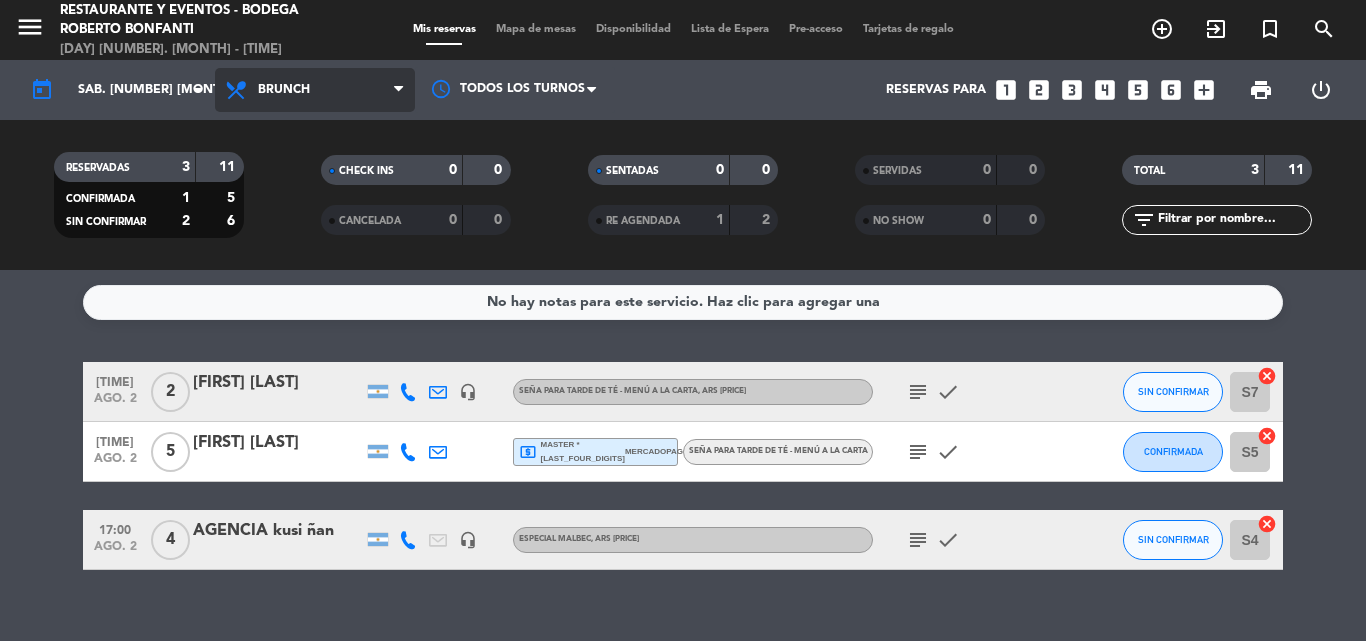 click on "Brunch" at bounding box center [315, 90] 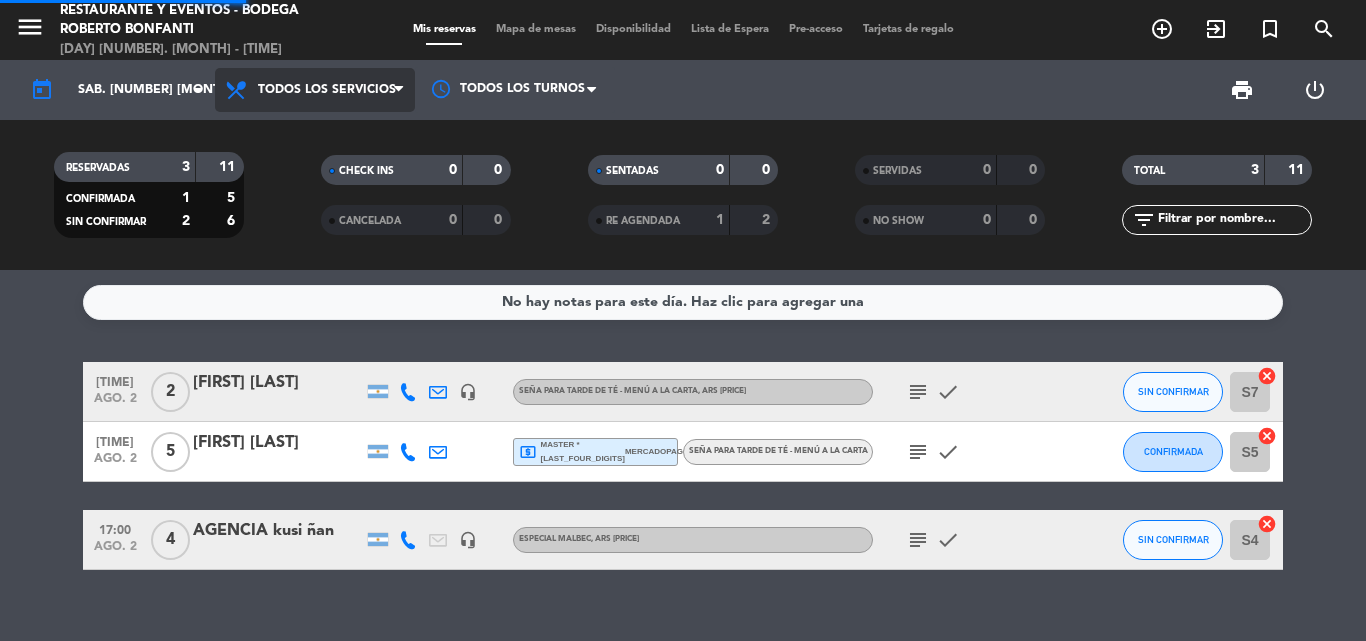click on "menu  Restaurante y Eventos - Bodega Roberto Bonfanti   sábado [NUMBER]. [MONTH] - [TIME]   Mis reservas   Mapa de mesas   Disponibilidad   Lista de Espera   Pre-acceso   Tarjetas de regalo  add_circle_outline exit_to_app turned_in_not search today    sáb. [NUMBER] [MONTH] arrow_drop_down  Todos los servicios  Desayuno  Brunch  Almuerzo  Cena  Todos los servicios  Todos los servicios  Desayuno  Brunch  Almuerzo  Cena Todos los turnos print  power_settings_new   RESERVADAS   3   11   CONFIRMADA   1   5   SIN CONFIRMAR   2   6   CHECK INS   0   0   CANCELADA   0   0   SENTADAS   0   0   RE AGENDADA   1   2   SERVIDAS   0   0   NO SHOW   0   0   TOTAL   3   11  filter_list" 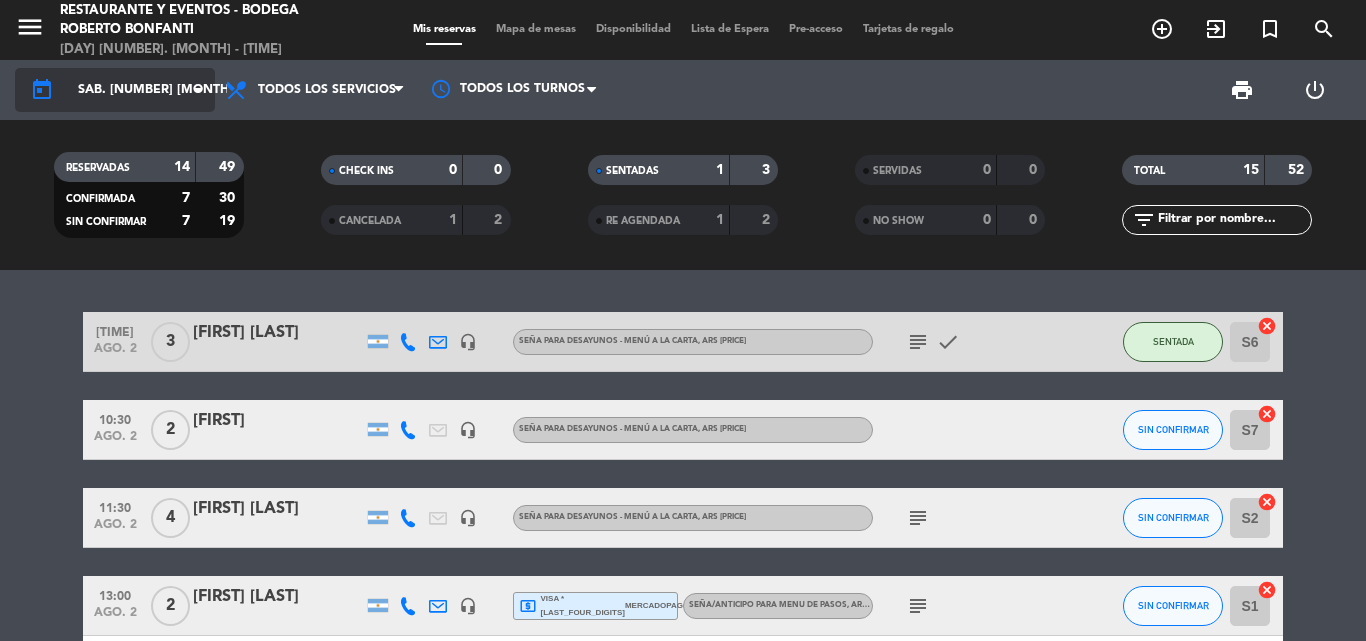 click on "arrow_drop_down" 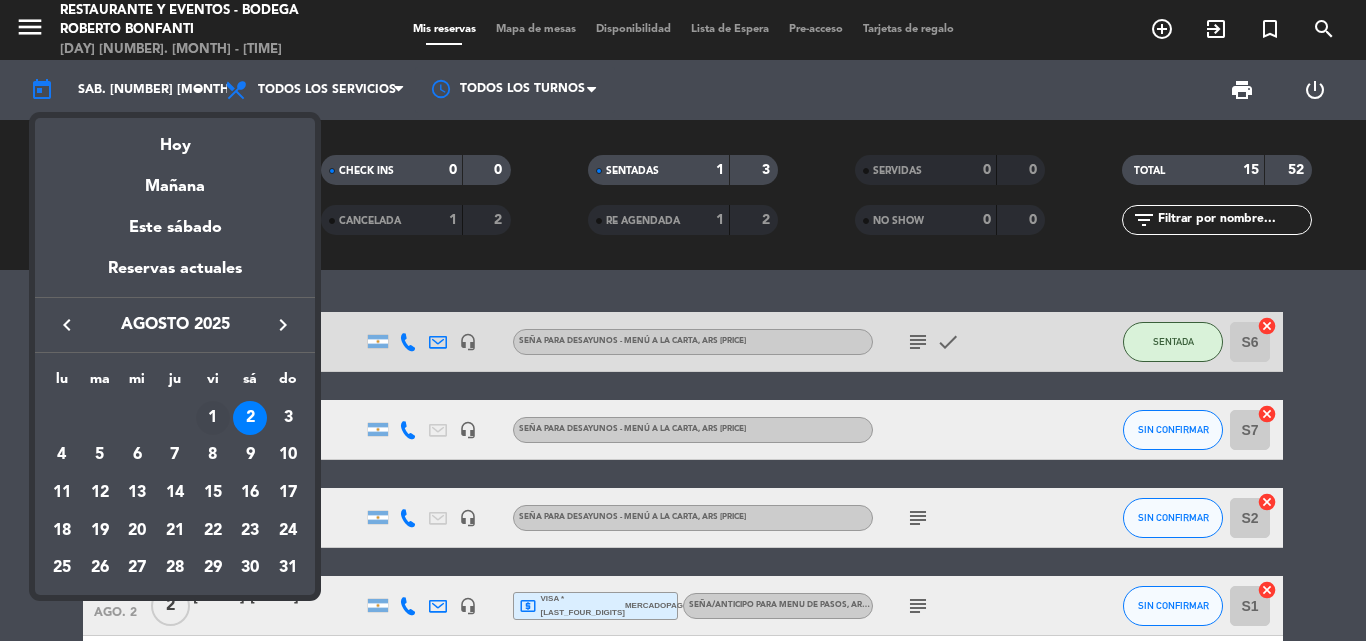 click on "1" at bounding box center (213, 418) 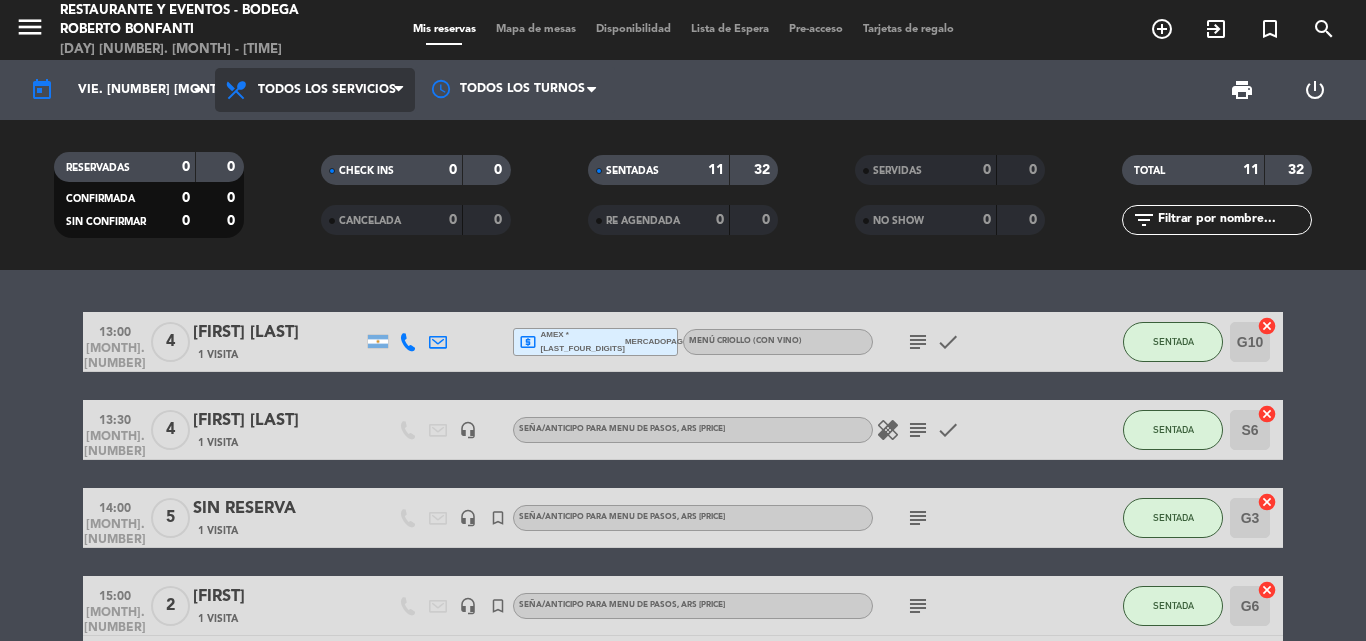 click on "Todos los servicios" at bounding box center (327, 90) 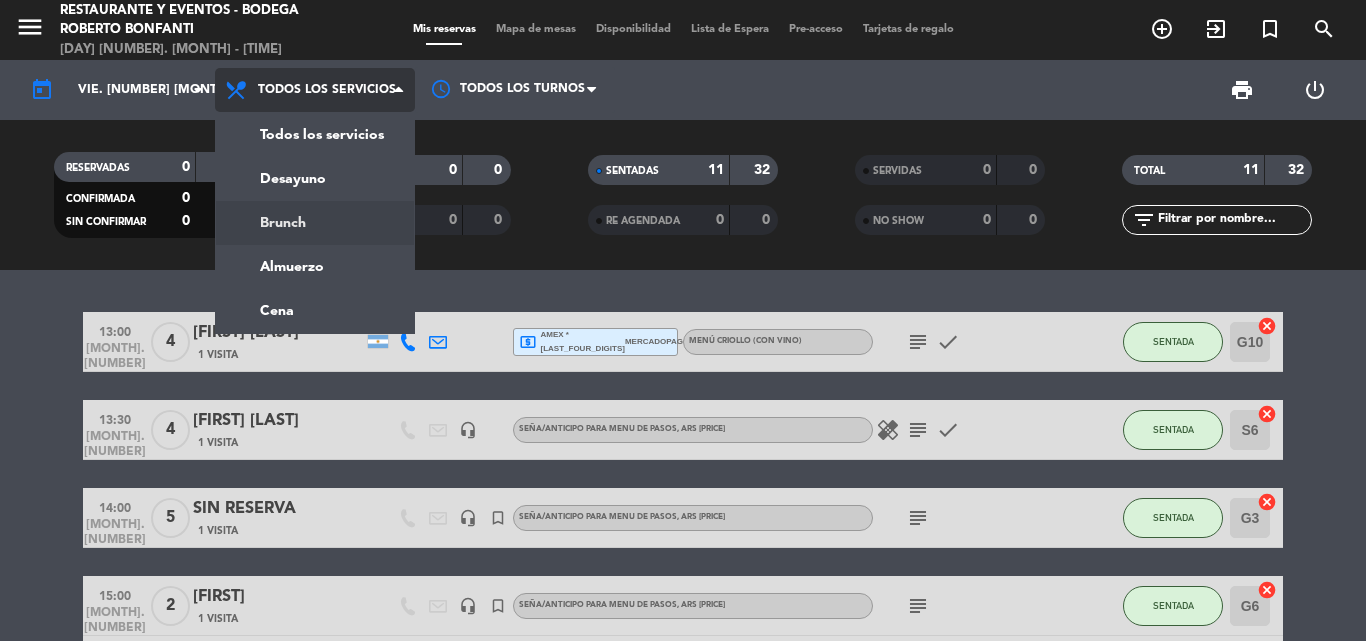 click on "menu  Restaurante y Eventos - Bodega Roberto Bonfanti   sábado [NUMBER]. [MONTH] - [TIME]   Mis reservas   Mapa de mesas   Disponibilidad   Lista de Espera   Pre-acceso   Tarjetas de regalo  add_circle_outline exit_to_app turned_in_not search today    vie. [NUMBER] [MONTH] arrow_drop_down  Todos los servicios  Desayuno  Brunch  Almuerzo  Cena  Todos los servicios  Todos los servicios  Desayuno  Brunch  Almuerzo  Cena Todos los turnos print  power_settings_new   RESERVADAS   0   0   CONFIRMADA   0   0   SIN CONFIRMAR   0   0   CHECK INS   0   0   CANCELADA   0   0   SENTADAS   11   32   RE AGENDADA   0   0   SERVIDAS   0   0   NO SHOW   0   0   TOTAL   11   32  filter_list" 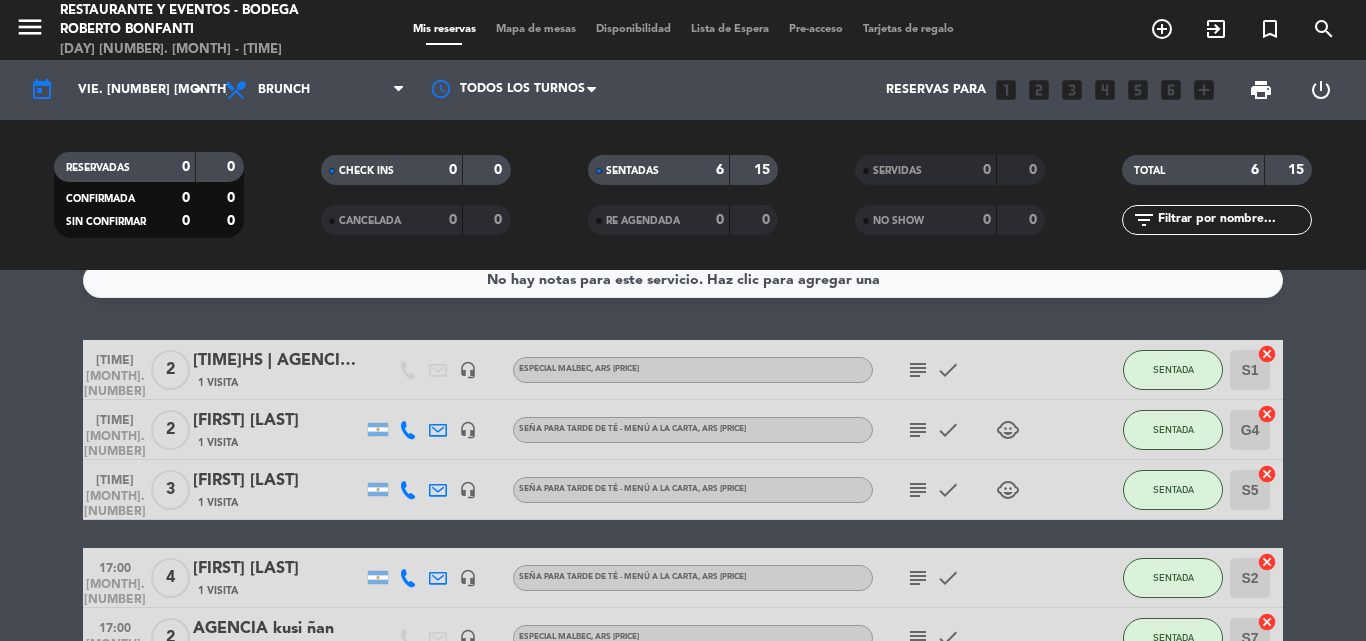 scroll, scrollTop: 0, scrollLeft: 0, axis: both 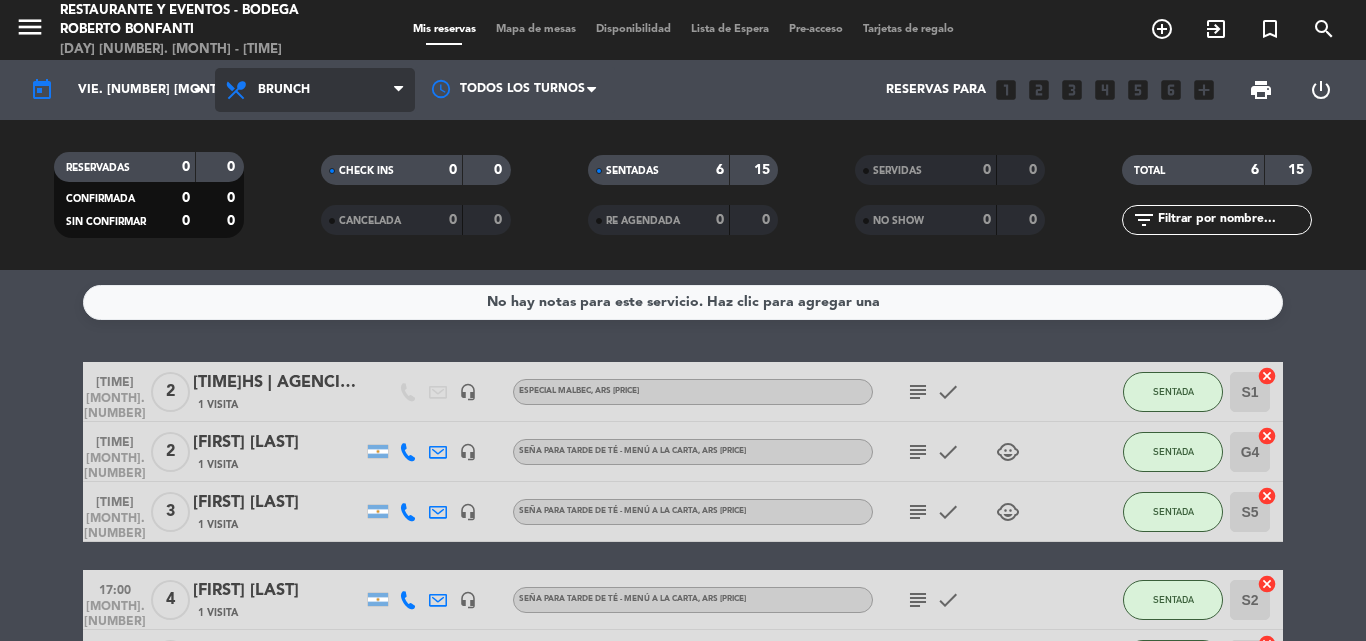 click on "Brunch" at bounding box center (315, 90) 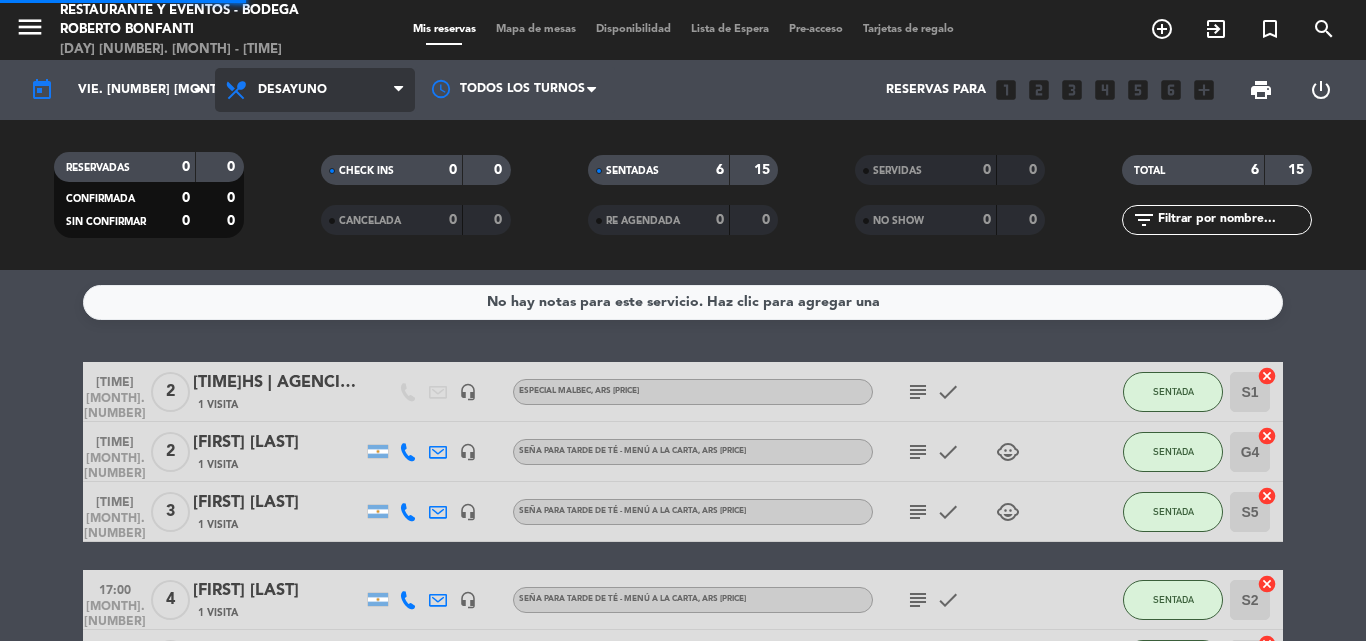 click on "menu  Restaurante y Eventos - Bodega Roberto Bonfanti   sábado [NUMBER]. [MONTH] - [TIME]   Mis reservas   Mapa de mesas   Disponibilidad   Lista de Espera   Pre-acceso   Tarjetas de regalo  add_circle_outline exit_to_app turned_in_not search today    vie. [NUMBER] [MONTH] arrow_drop_down  Todos los servicios  Desayuno  Brunch  Almuerzo  Cena  Desayuno  Todos los servicios  Desayuno  Brunch  Almuerzo  Cena Todos los turnos  Reservas para   looks_one   looks_two   looks_3   looks_4   looks_5   looks_6   add_box  print  power_settings_new   RESERVADAS   0   0   CONFIRMADA   0   0   SIN CONFIRMAR   0   0   CHECK INS   0   0   CANCELADA   0   0   SENTADAS   6   15   RE AGENDADA   0   0   SERVIDAS   0   0   NO SHOW   0   0   TOTAL   6   15  filter_list" 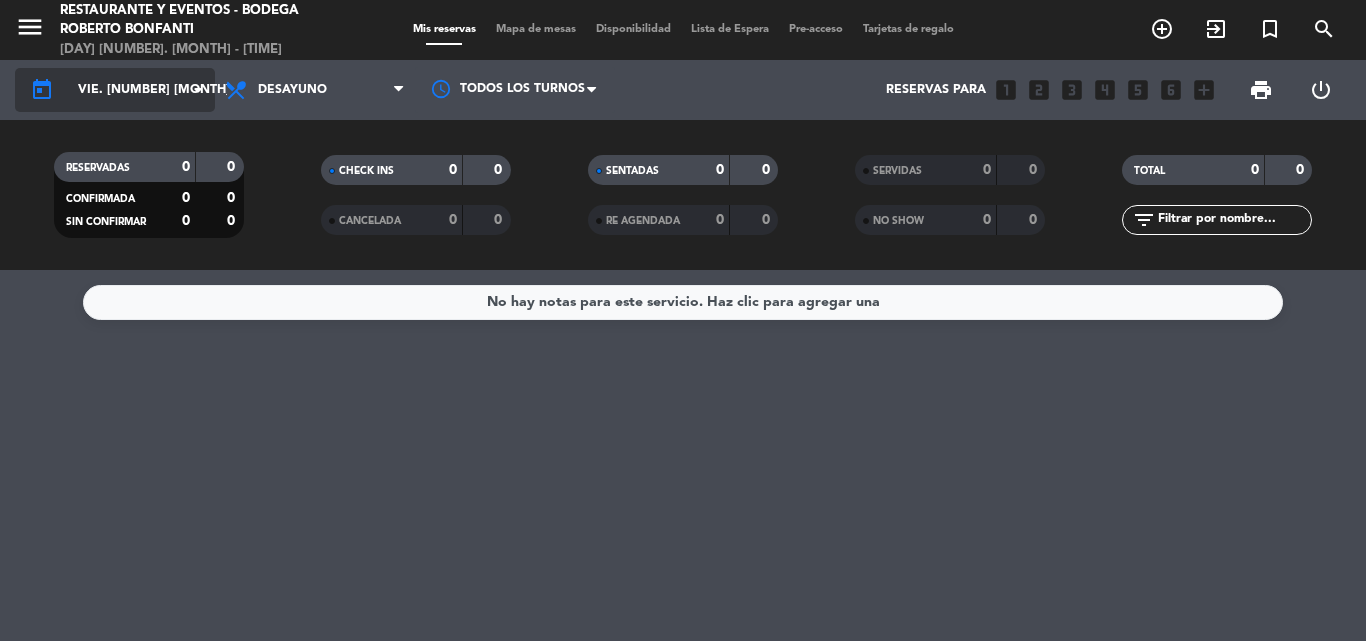 click on "vie. [NUMBER] [MONTH]" 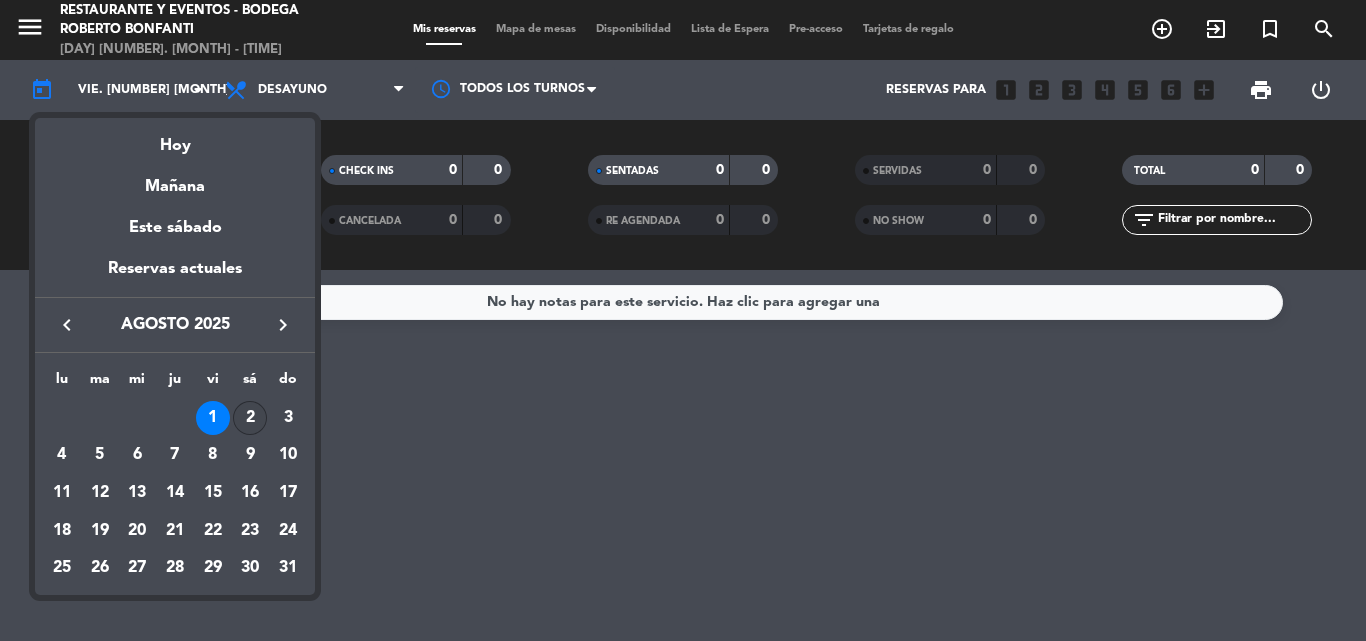 click on "2" at bounding box center (250, 418) 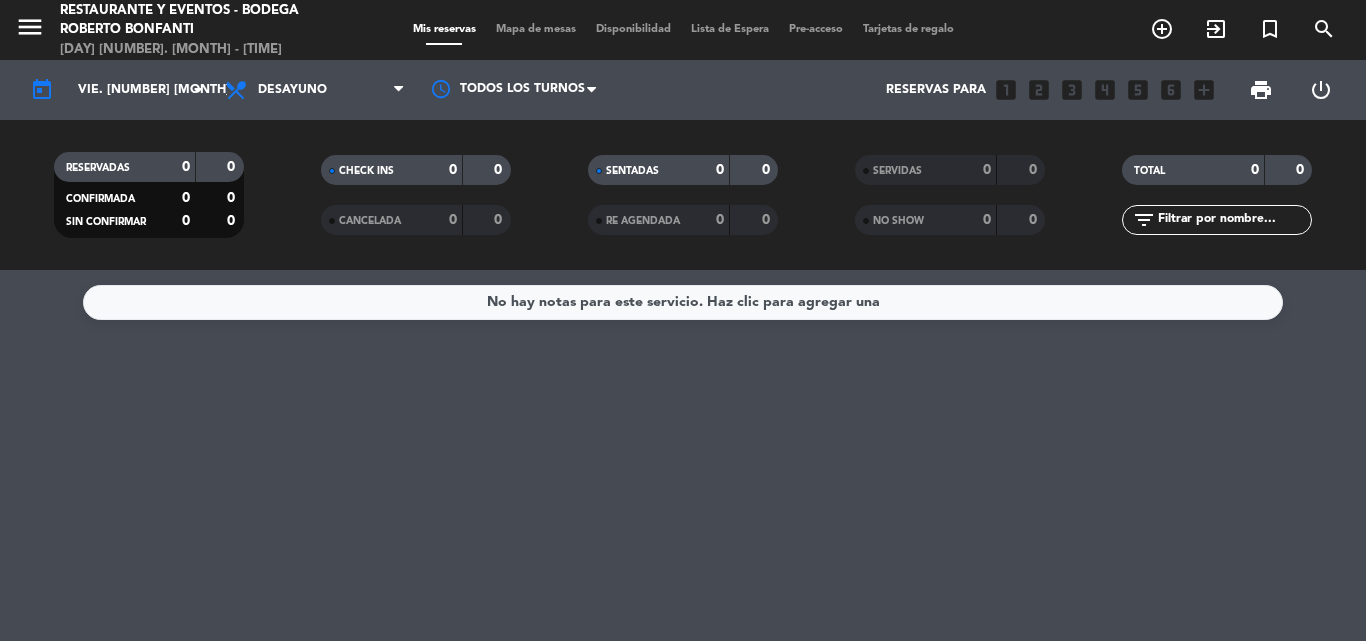 type on "sáb. [NUMBER] [MONTH]" 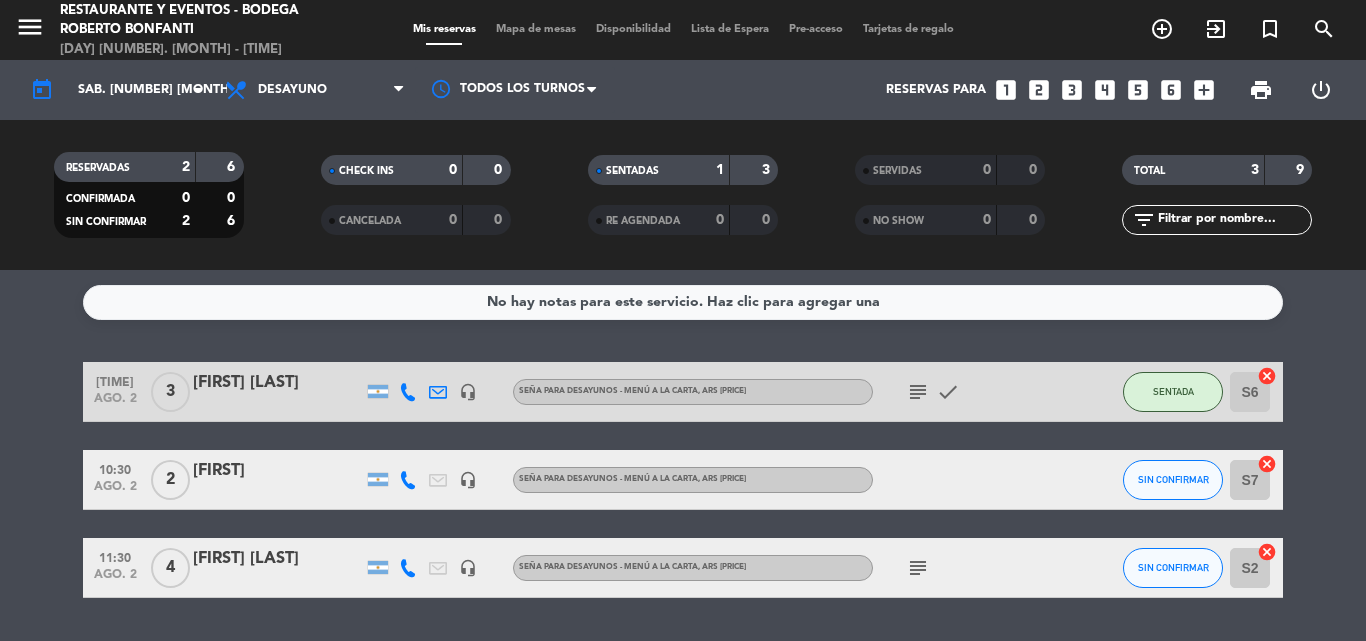 click on "subject" 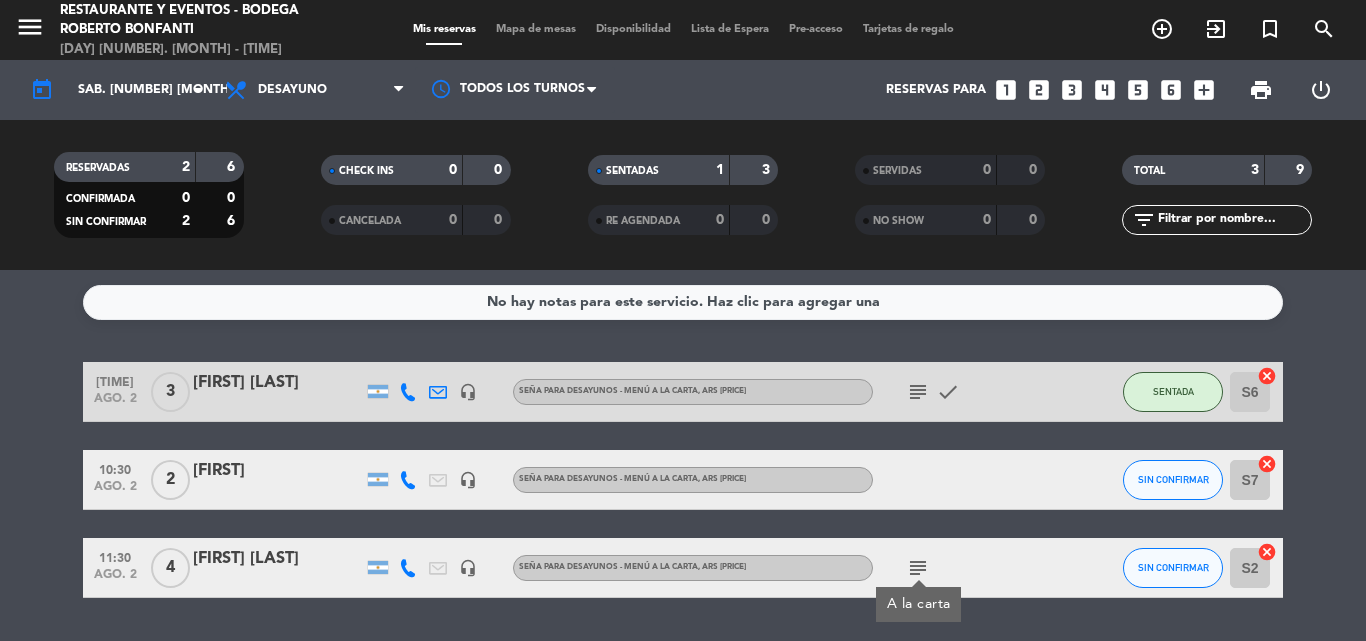 click on "subject" 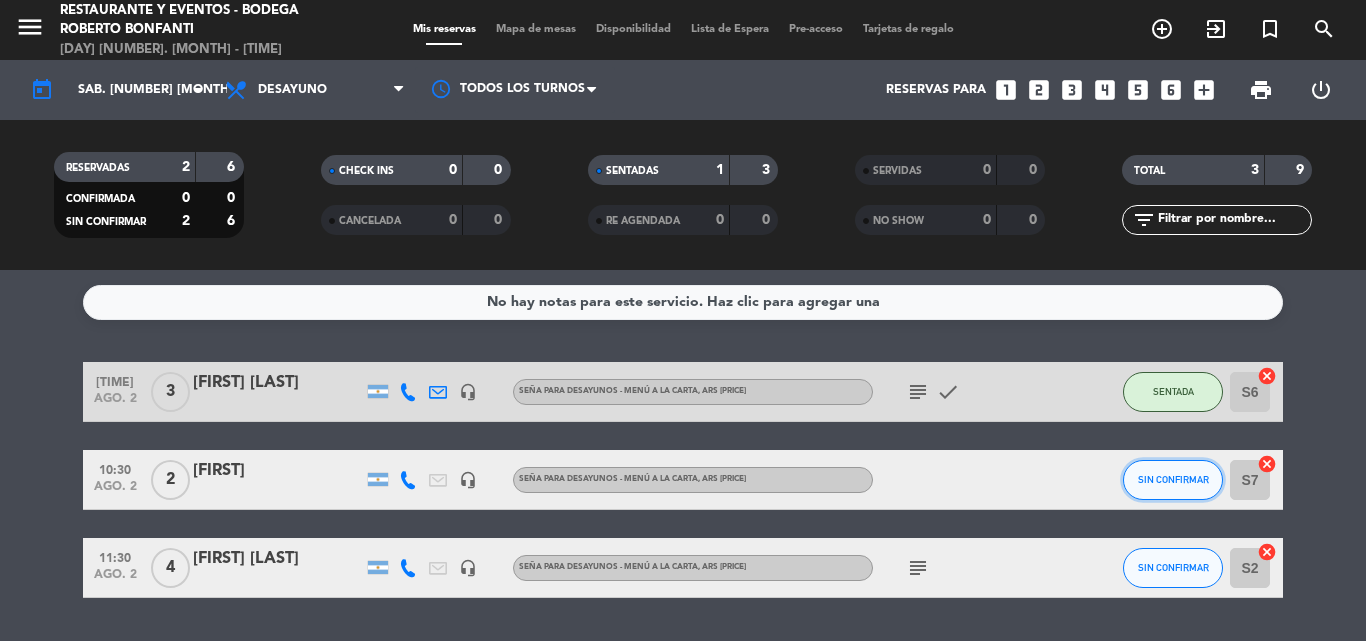 click on "SIN CONFIRMAR" 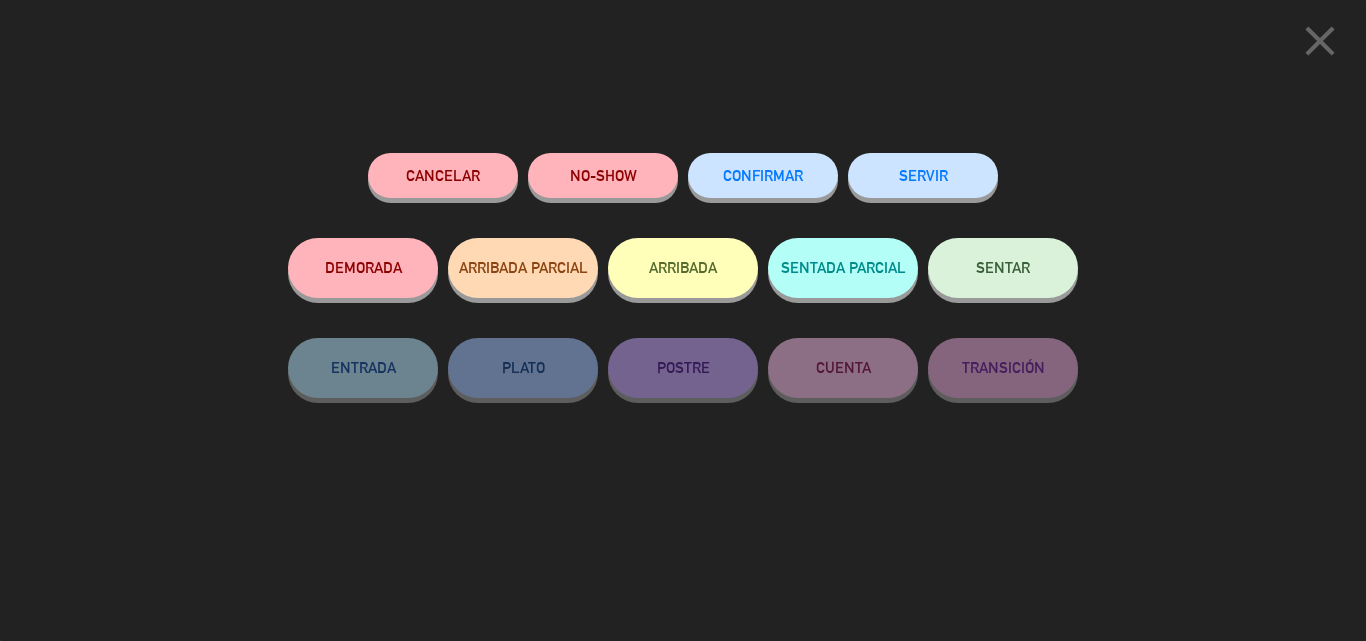 click on "SENTAR" 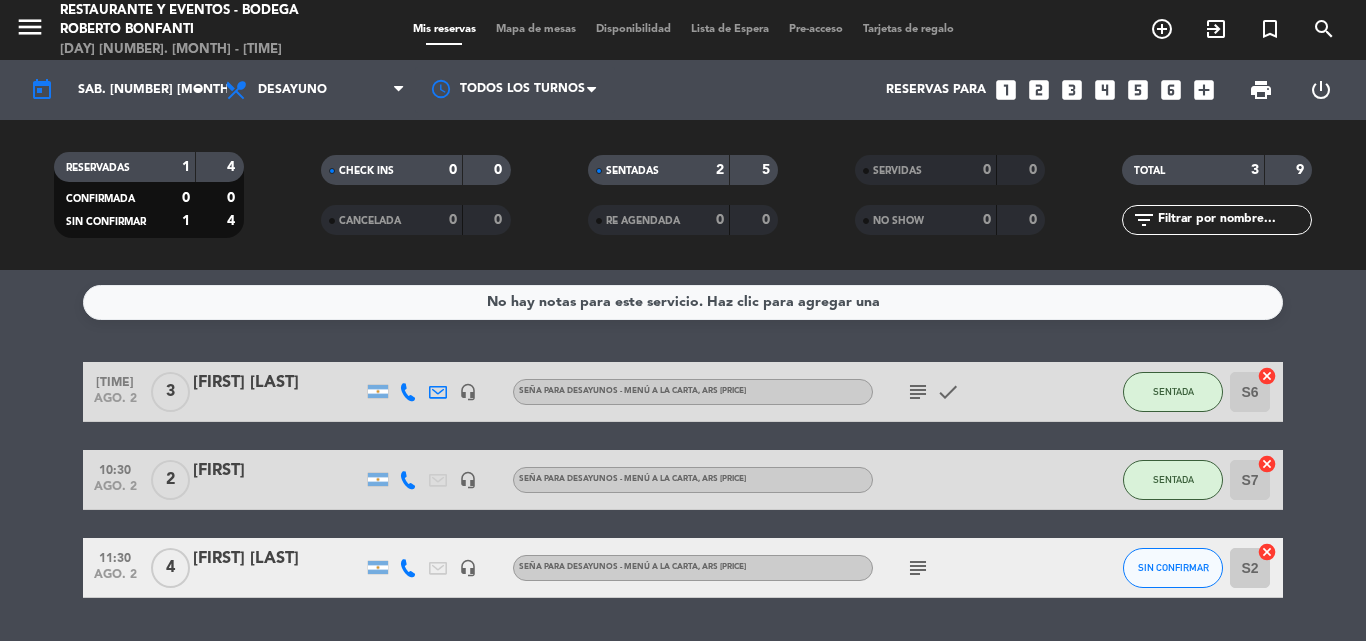 click on "[FIRST]" 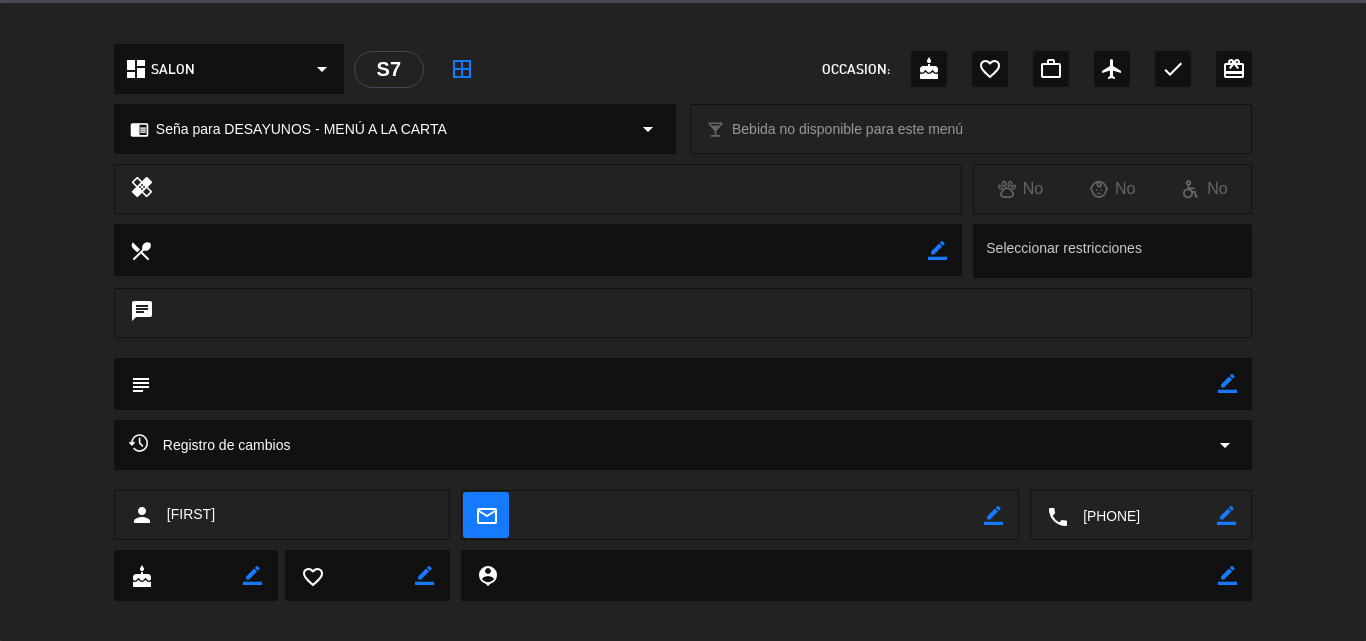 scroll, scrollTop: 600, scrollLeft: 0, axis: vertical 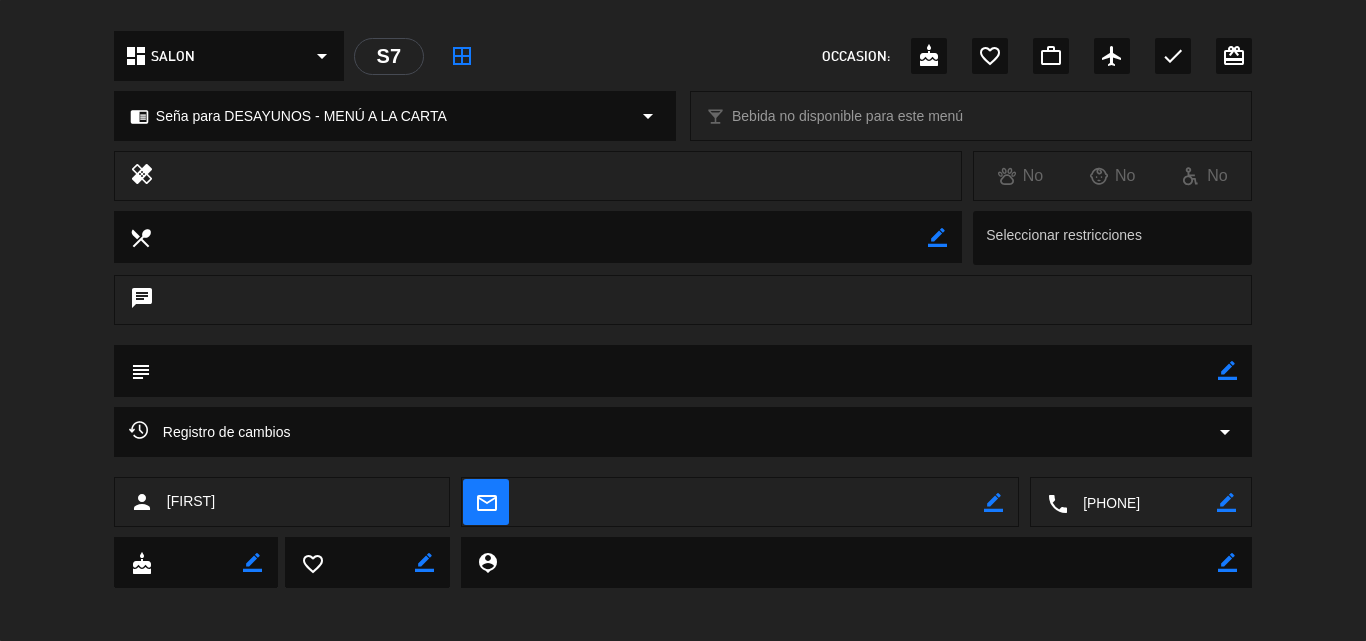 click on "border_color" 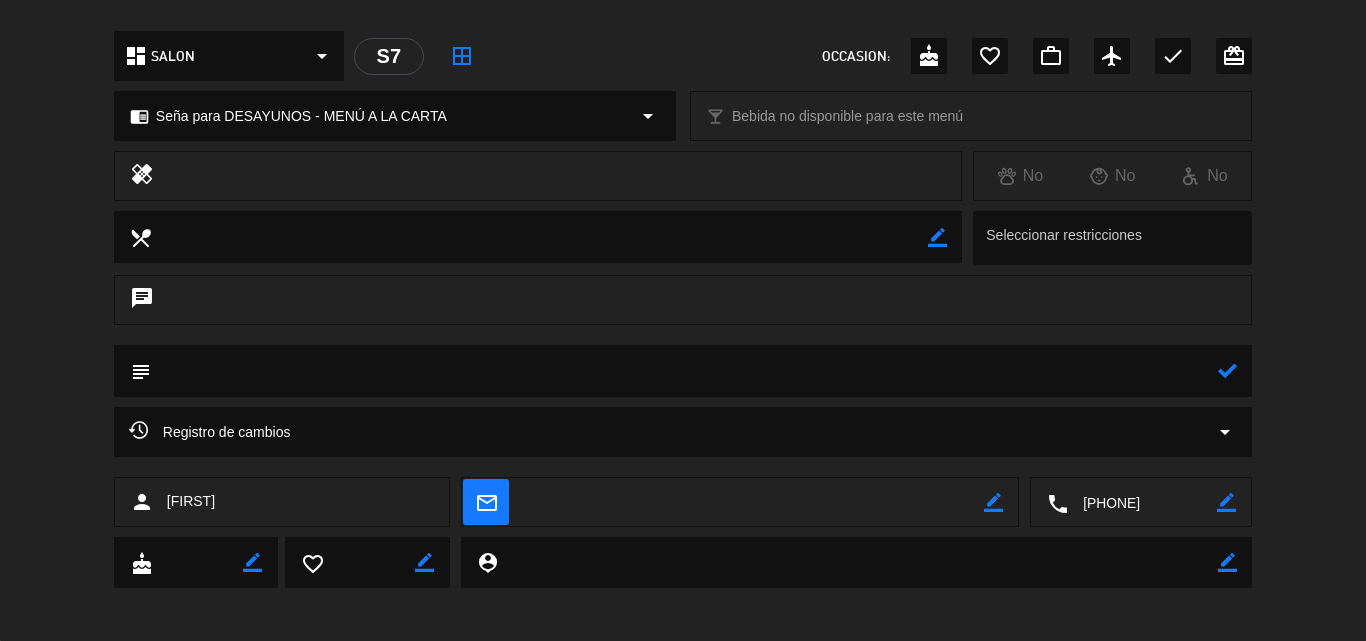 click 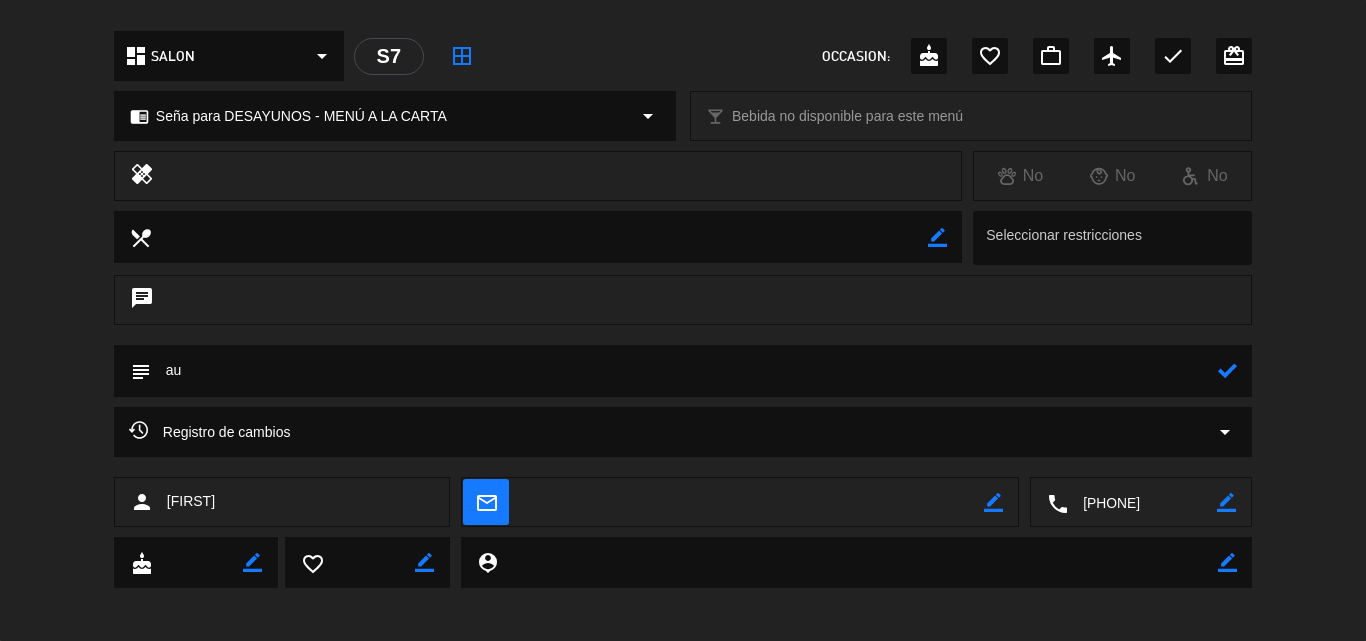 type on "a" 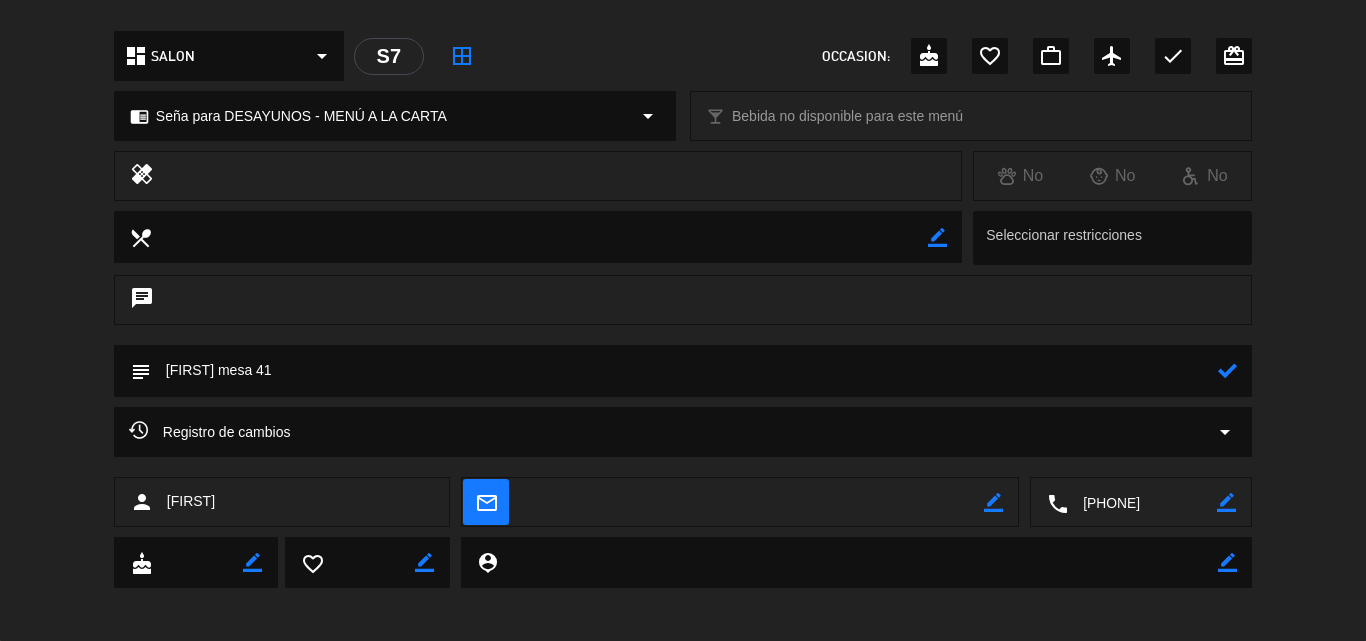 type on "[FIRST] mesa 41" 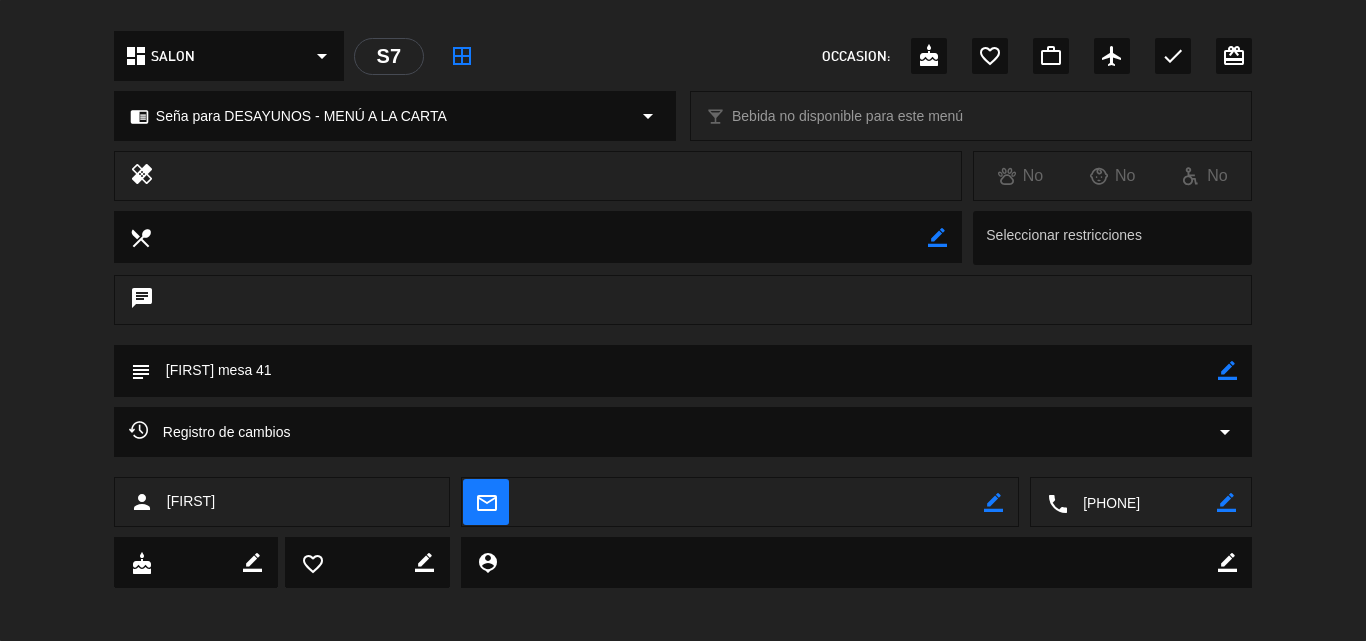 scroll, scrollTop: 200, scrollLeft: 0, axis: vertical 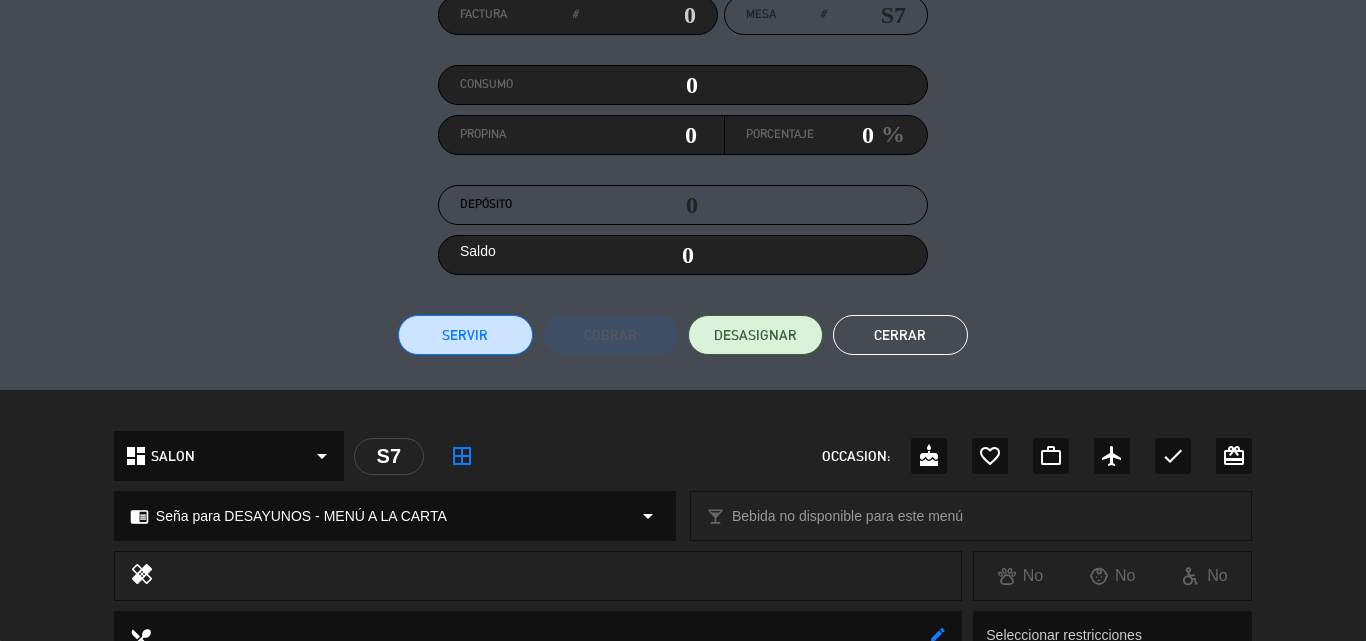 click on "Cerrar" 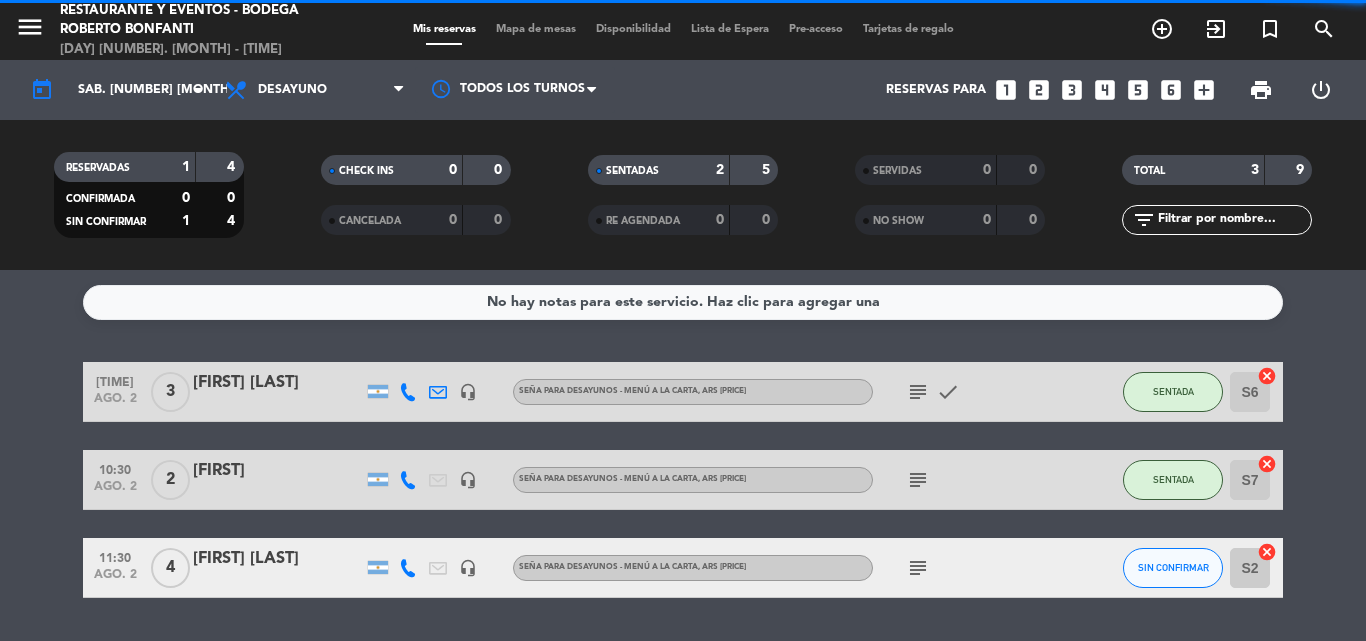 scroll, scrollTop: 57, scrollLeft: 0, axis: vertical 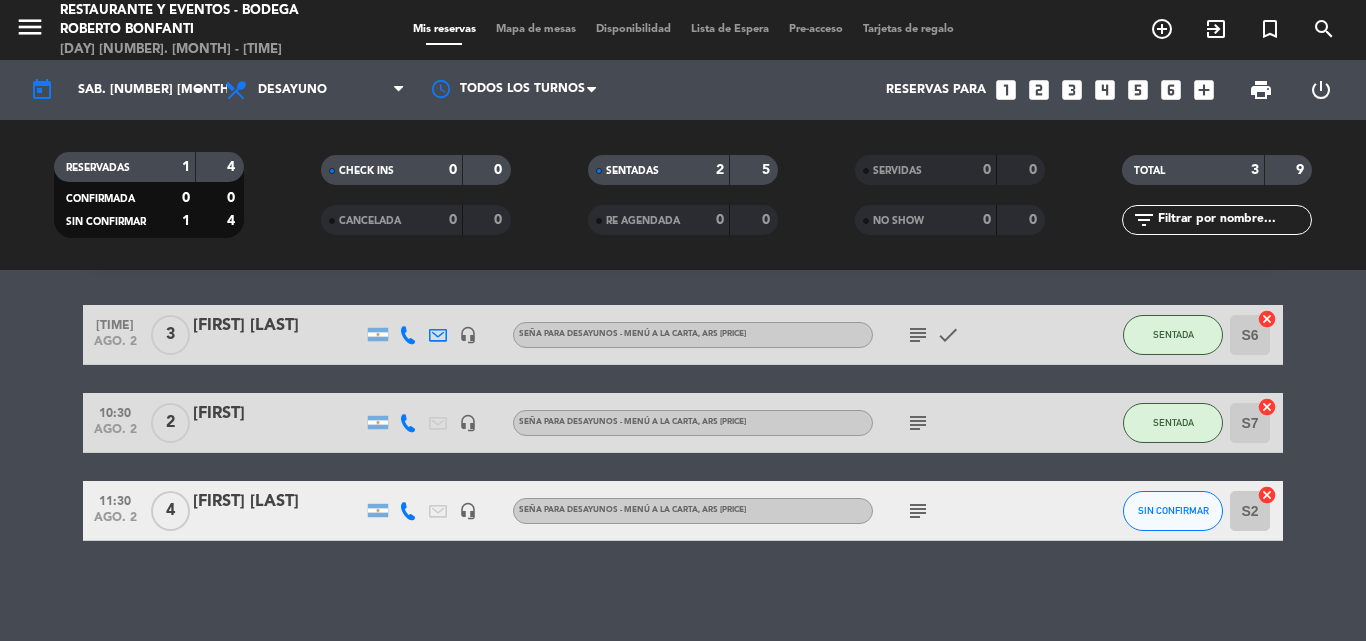click on "subject" 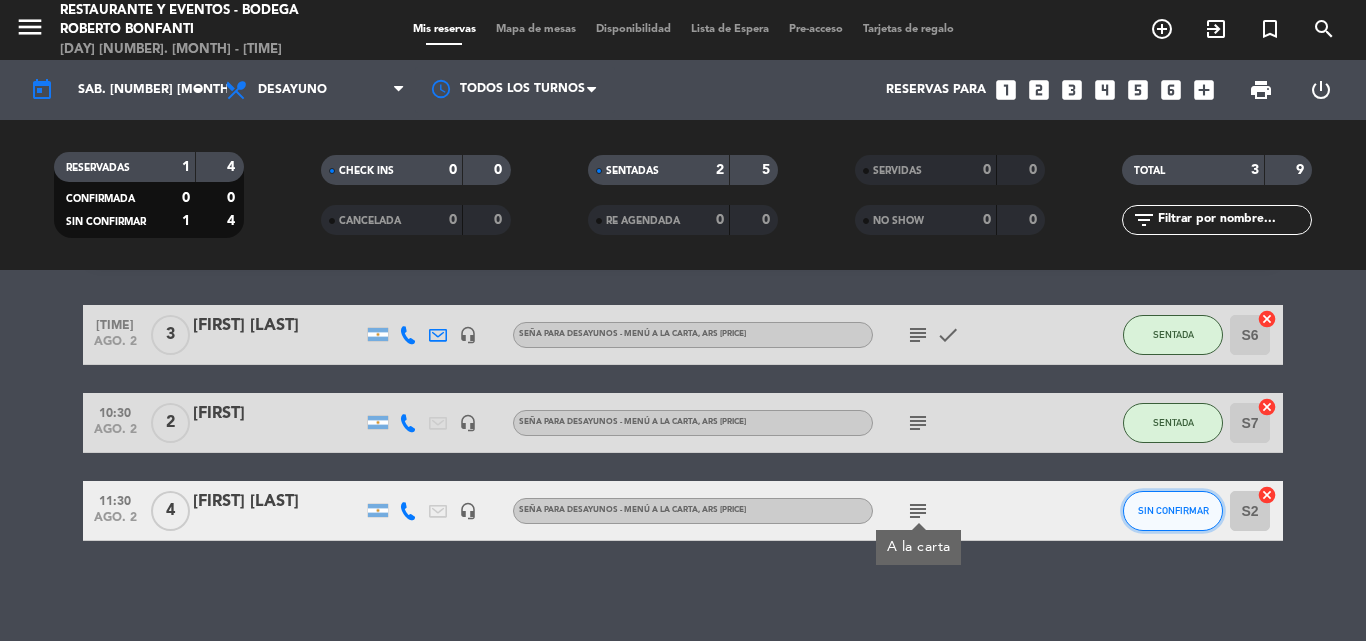 click on "SIN CONFIRMAR" 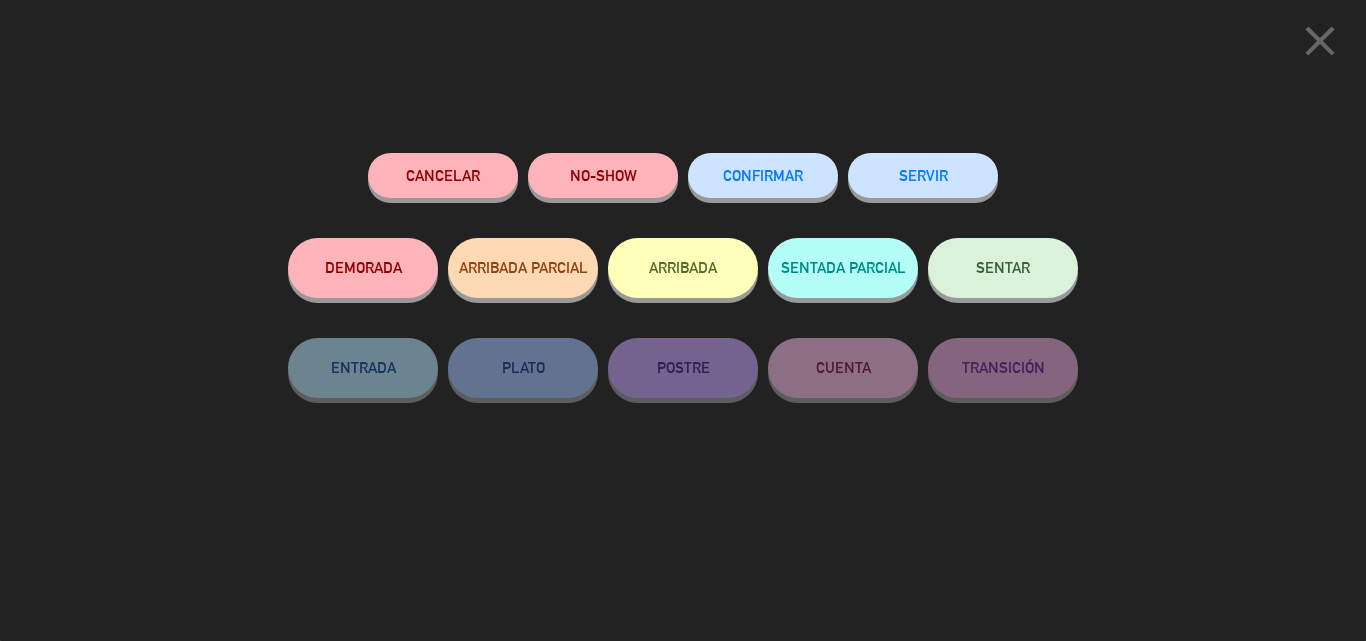 click on "SENTAR" 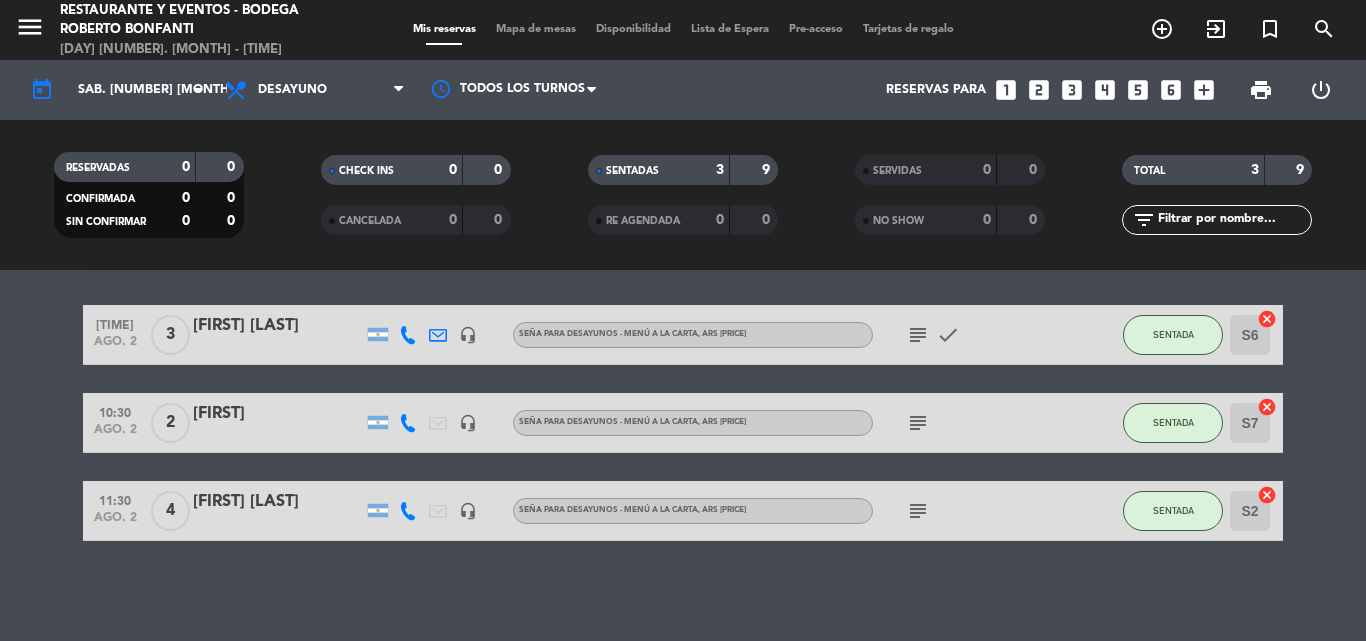 click on "subject" 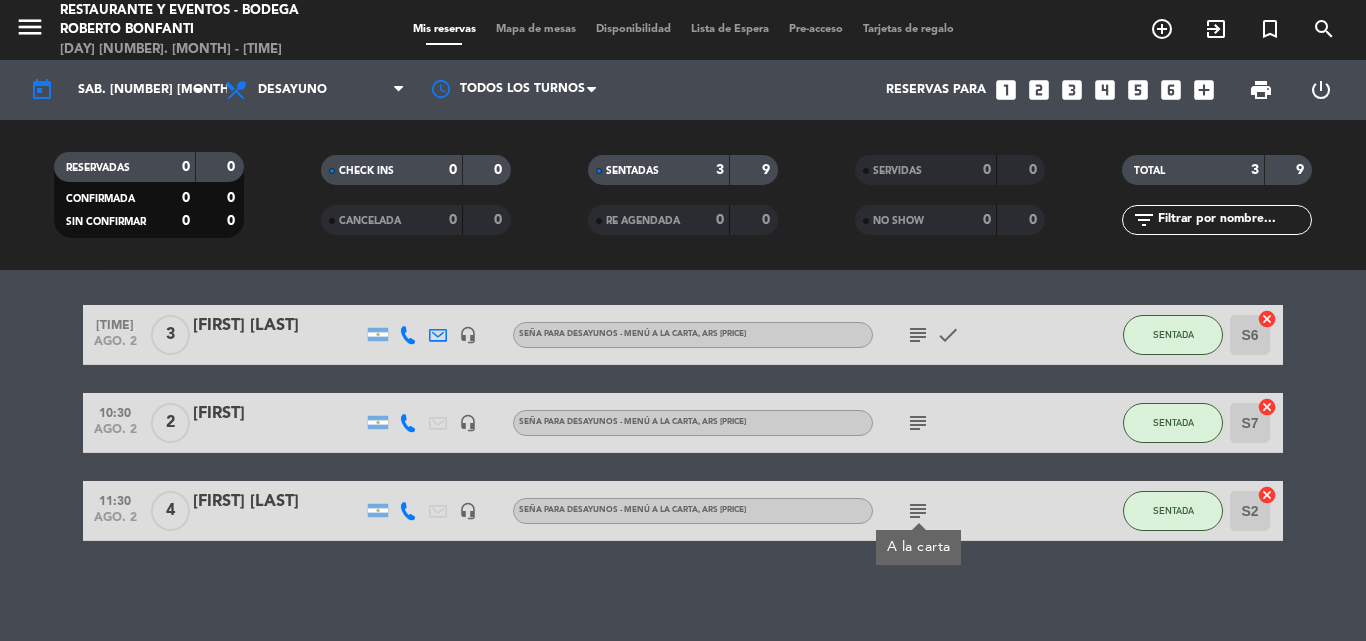 click on "[FIRST] [LAST]" 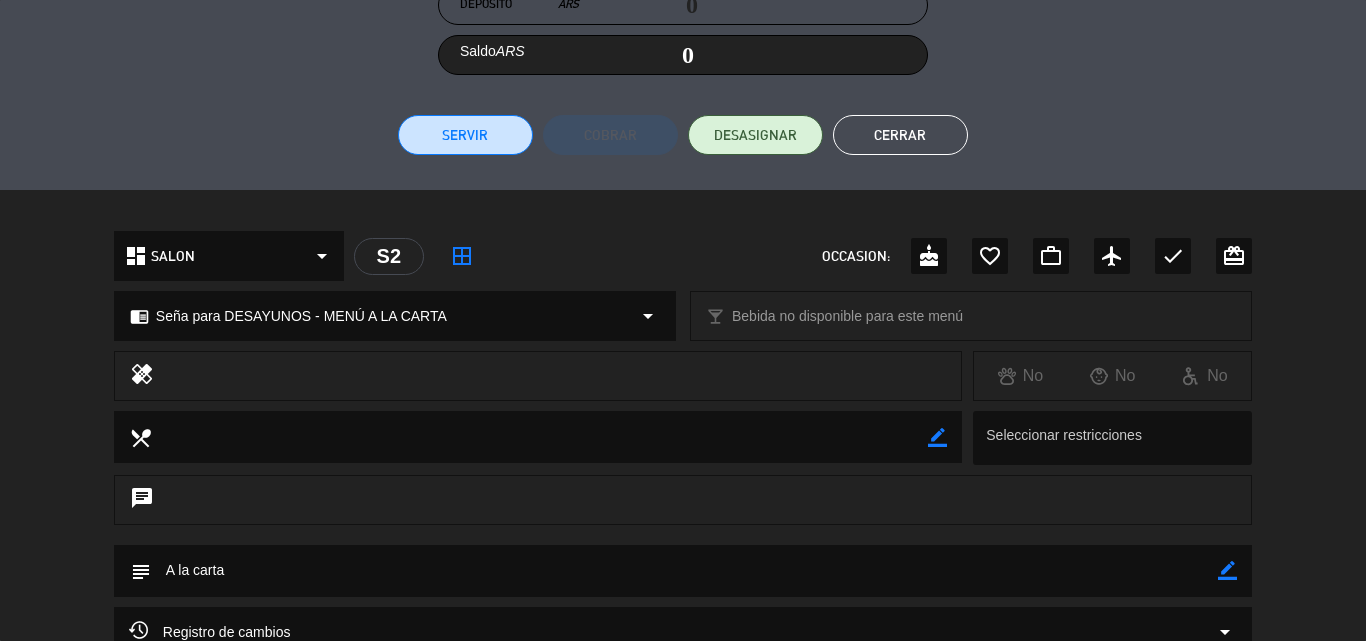 scroll, scrollTop: 600, scrollLeft: 0, axis: vertical 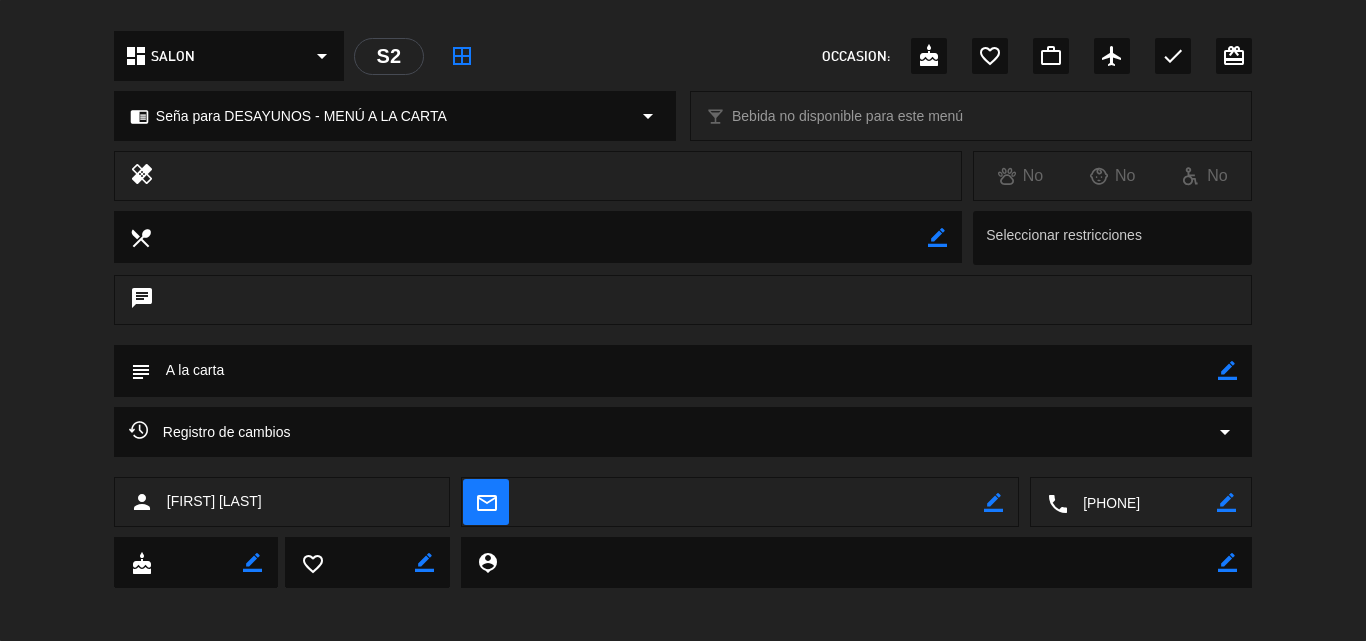 click on "border_color" 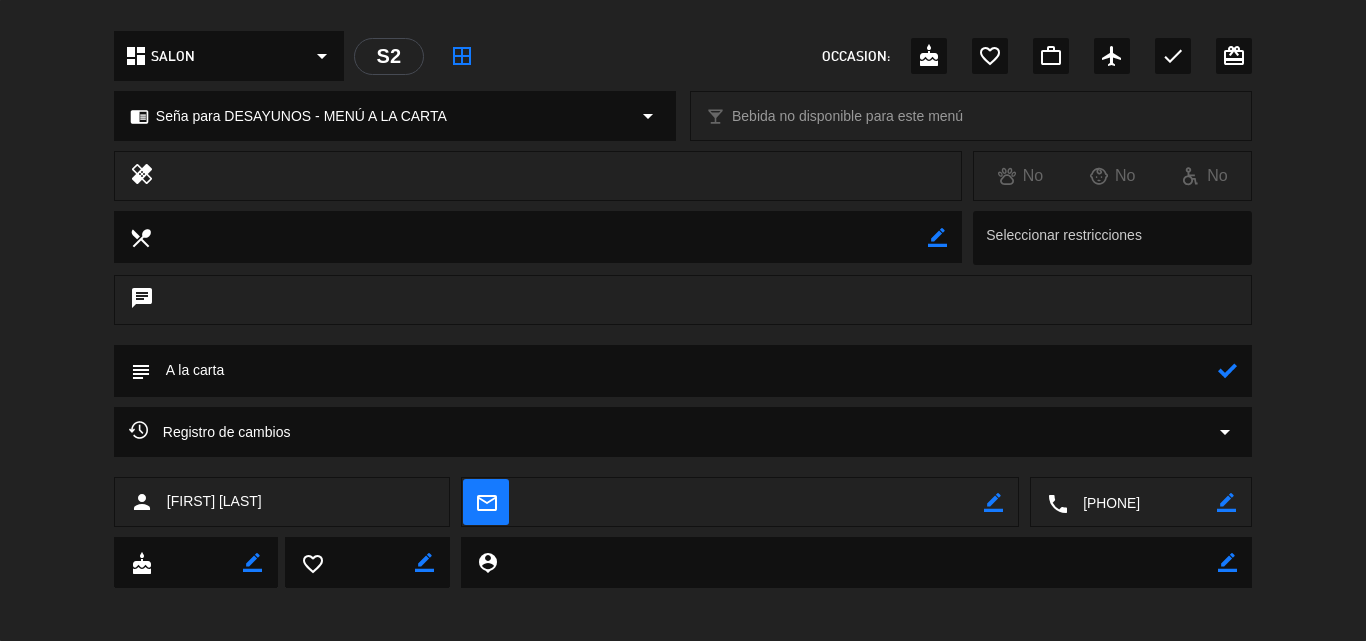 click 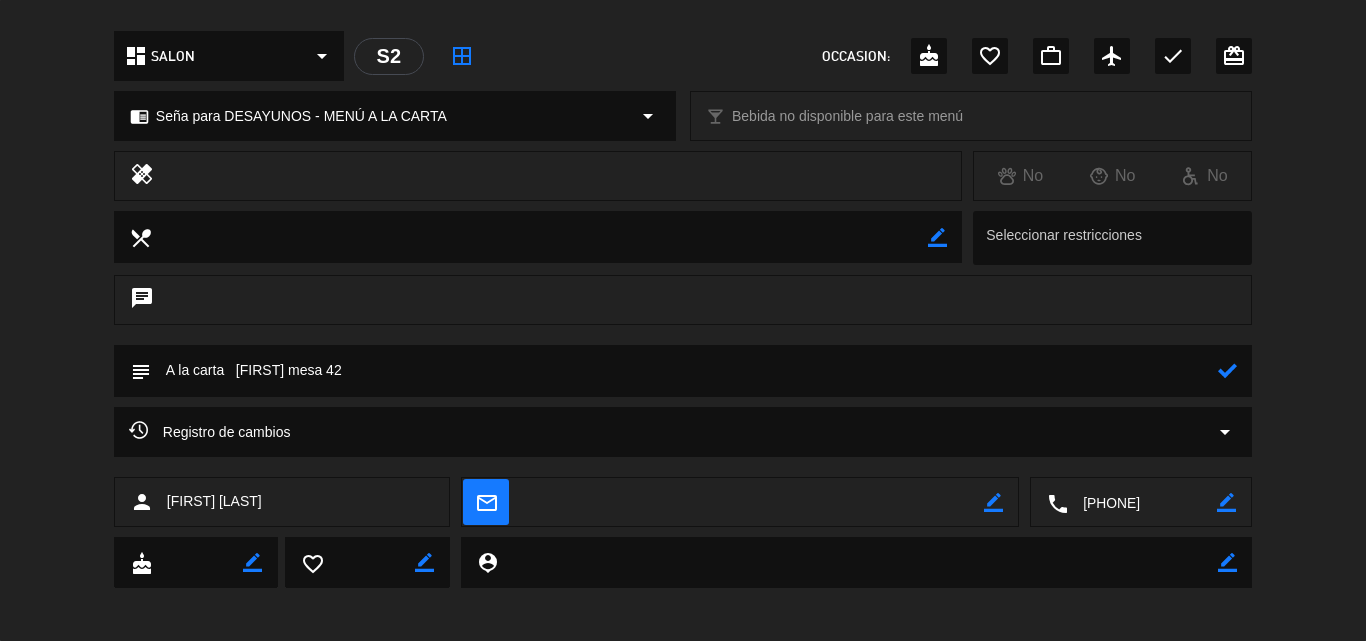 type on "A la carta   [FIRST] mesa 42" 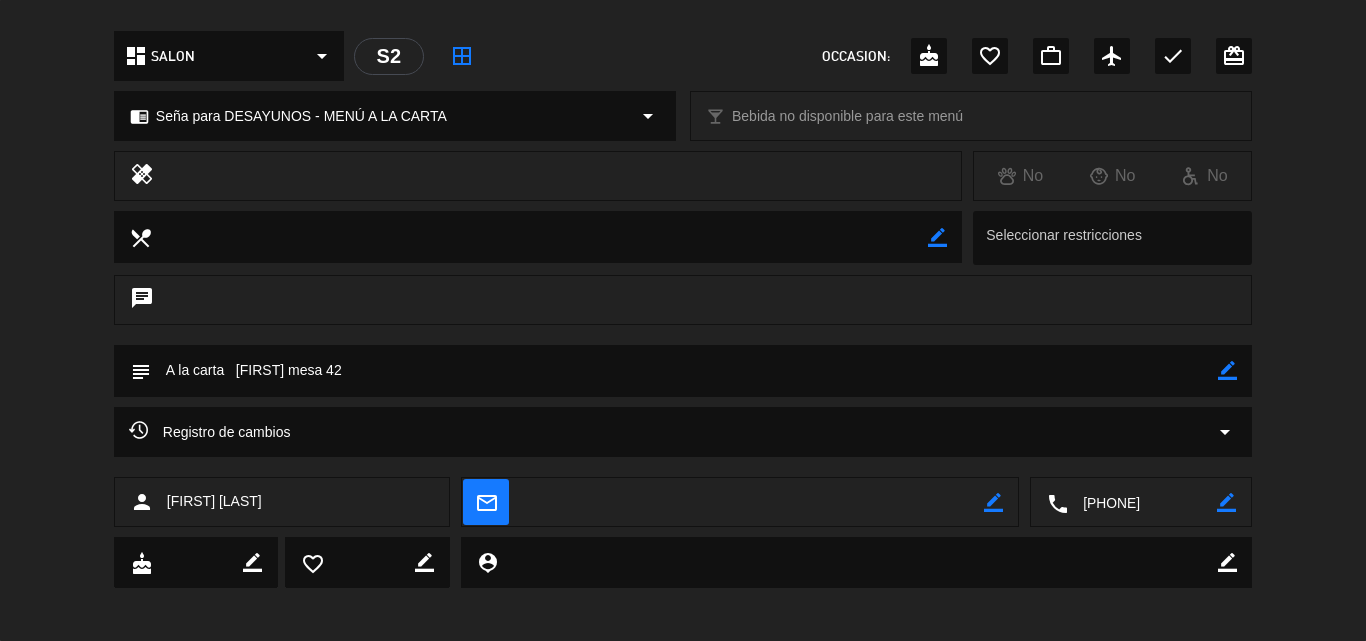 scroll, scrollTop: 200, scrollLeft: 0, axis: vertical 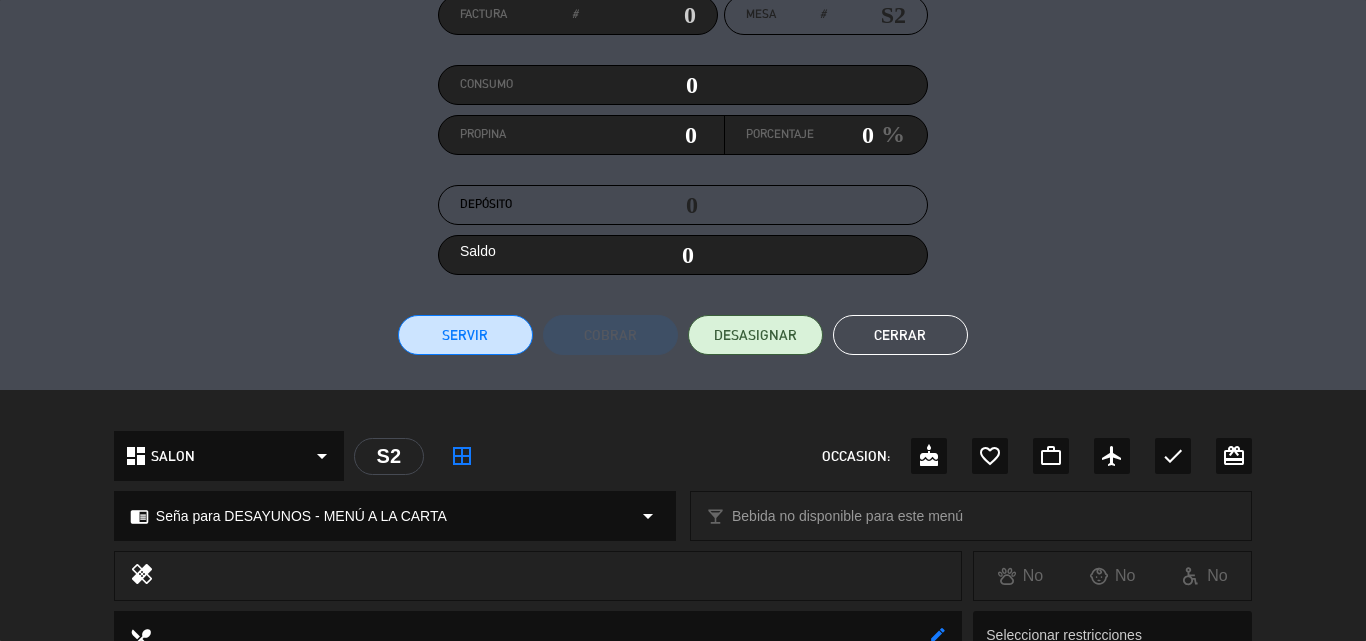 click on "Cerrar" 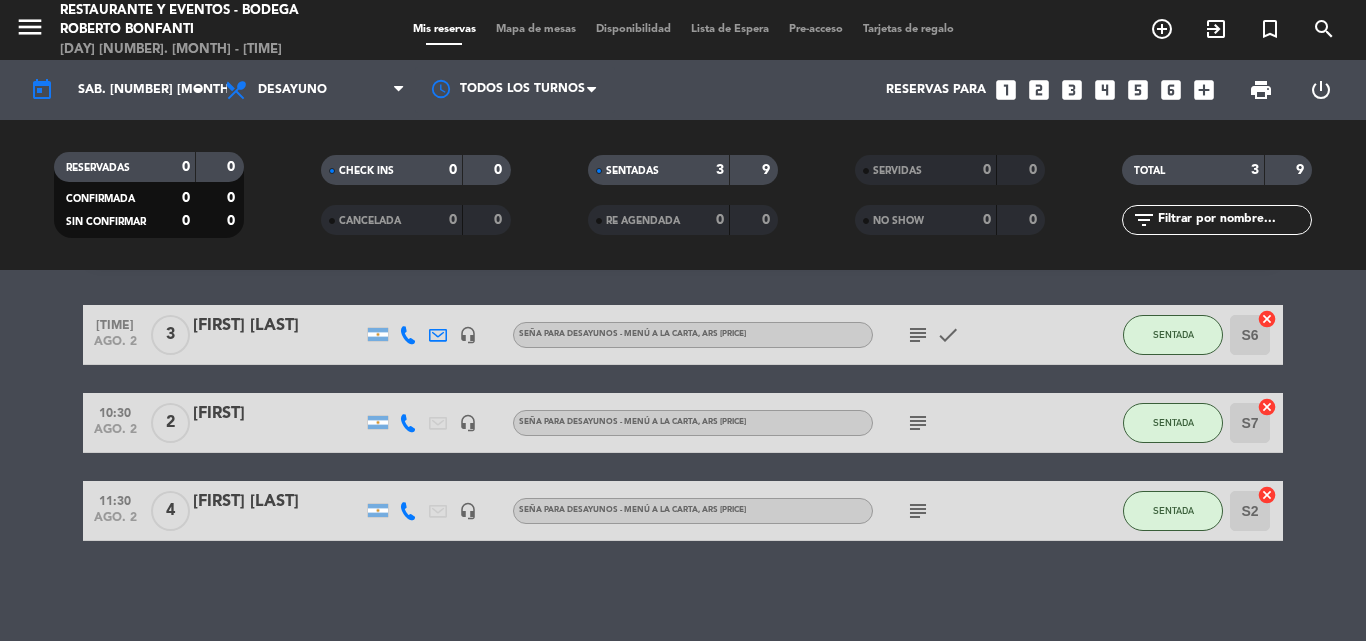 click on "subject" 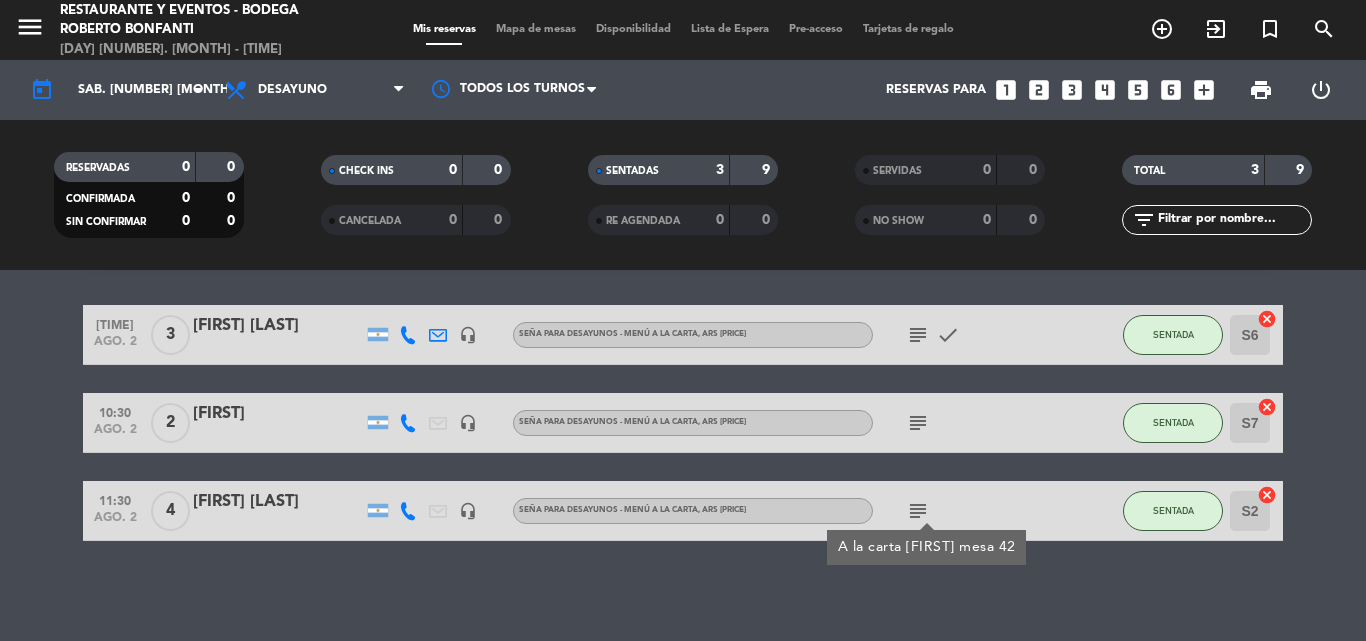 click on "menu  Restaurante y Eventos - Bodega Roberto Bonfanti   sábado [NUMBER]. [MONTH] - [TIME]   Mis reservas   Mapa de mesas   Disponibilidad   Lista de Espera   Pre-acceso   Tarjetas de regalo  add_circle_outline exit_to_app turned_in_not search" 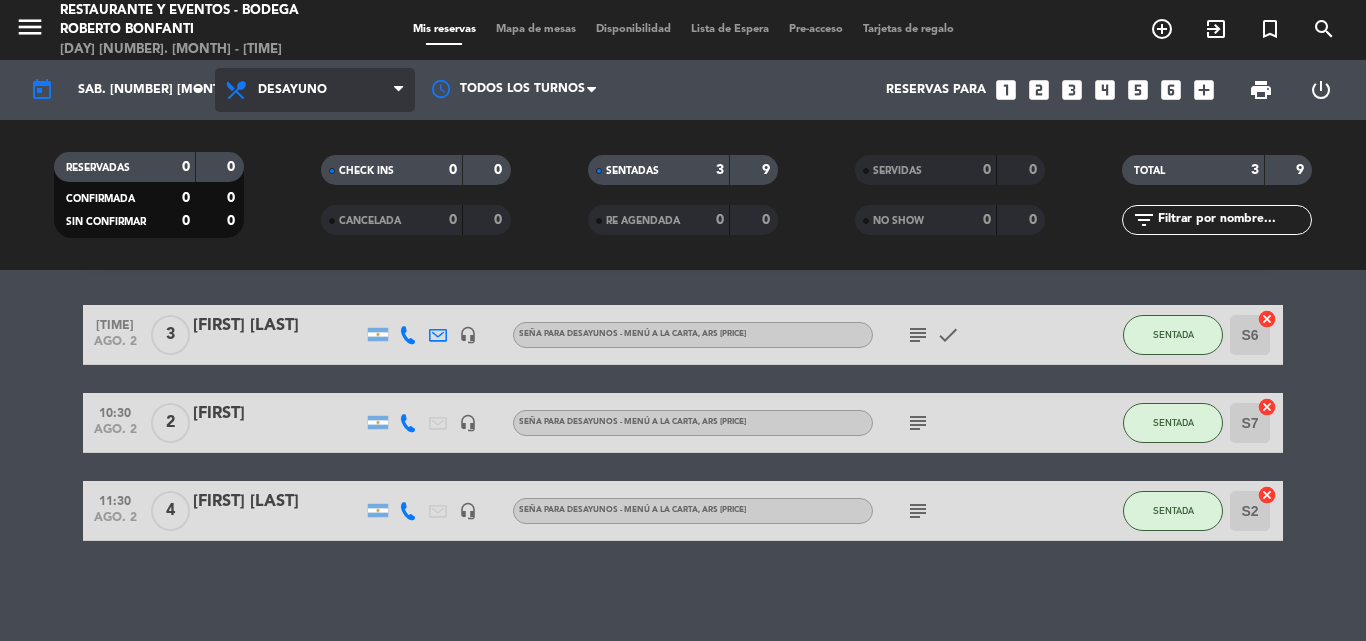 click on "Desayuno" at bounding box center (315, 90) 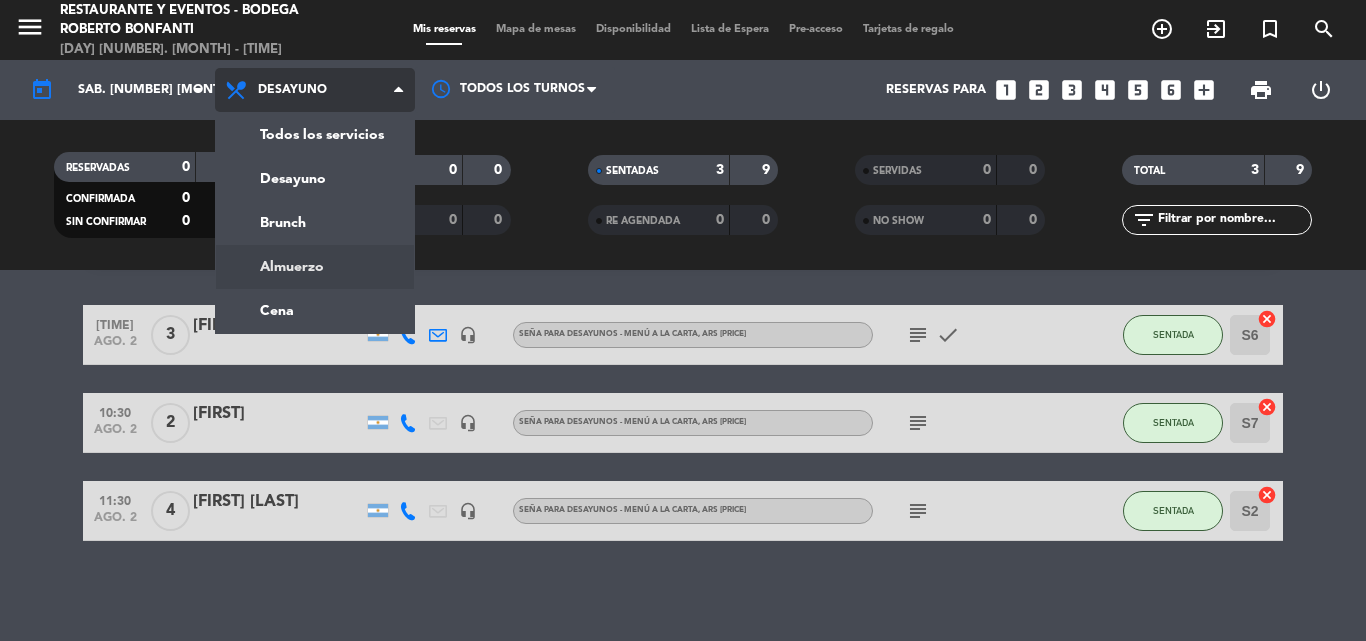 click on "menu  Restaurante y Eventos - Bodega Roberto Bonfanti   sábado [NUMBER]. [MONTH] - [TIME]   Mis reservas   Mapa de mesas   Disponibilidad   Lista de Espera   Pre-acceso   Tarjetas de regalo  add_circle_outline exit_to_app turned_in_not search today    sáb. [NUMBER] [MONTH] arrow_drop_down  Todos los servicios  Desayuno  Brunch  Almuerzo  Cena  Desayuno  Todos los servicios  Desayuno  Brunch  Almuerzo  Cena Todos los turnos  Reservas para   looks_one   looks_two   looks_3   looks_4   looks_5   looks_6   add_box  print  power_settings_new   RESERVADAS   0   0   CONFIRMADA   0   0   SIN CONFIRMAR   0   0   CHECK INS   0   0   CANCELADA   0   0   SENTADAS   3   9   RE AGENDADA   0   0   SERVIDAS   0   0   NO SHOW   0   0   TOTAL   3   9  filter_list" 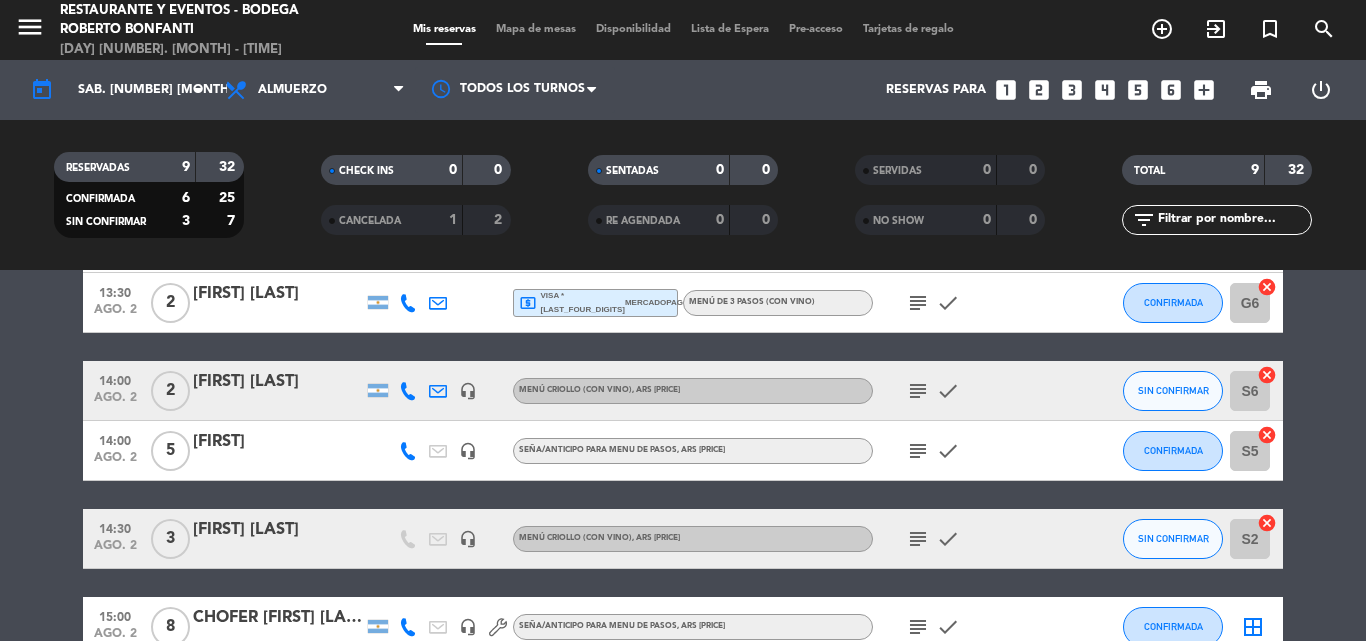 scroll, scrollTop: 473, scrollLeft: 0, axis: vertical 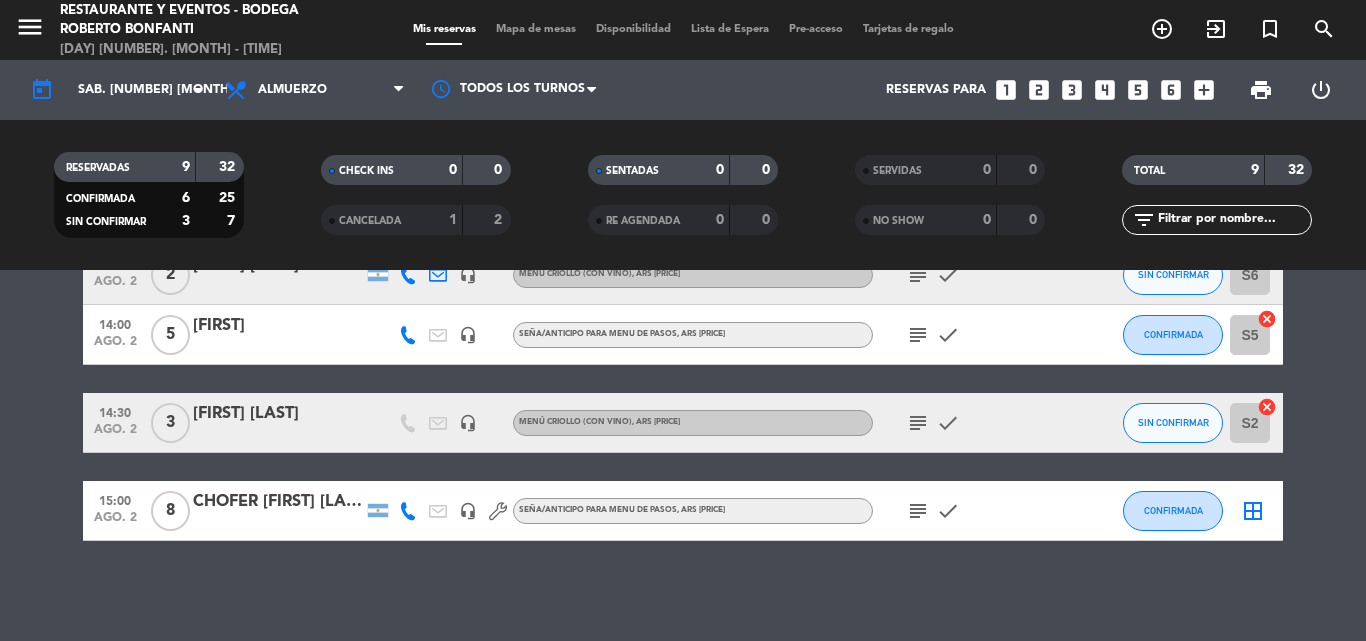 click on "subject" 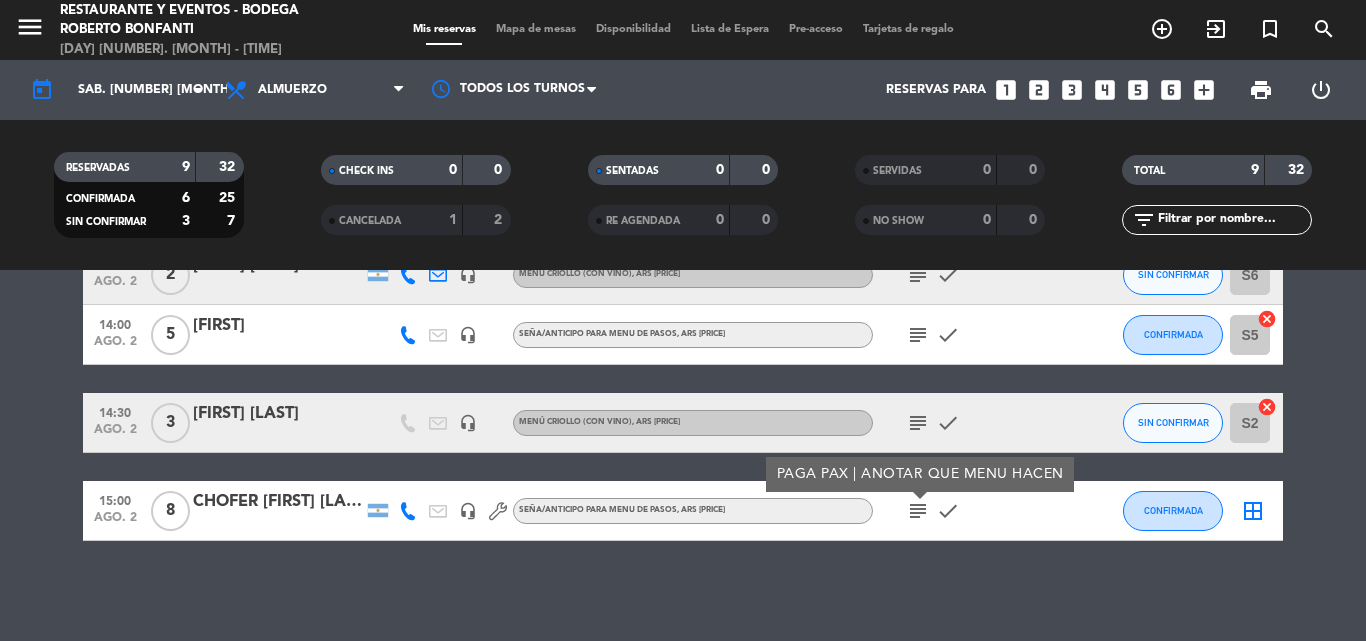 click on "subject" 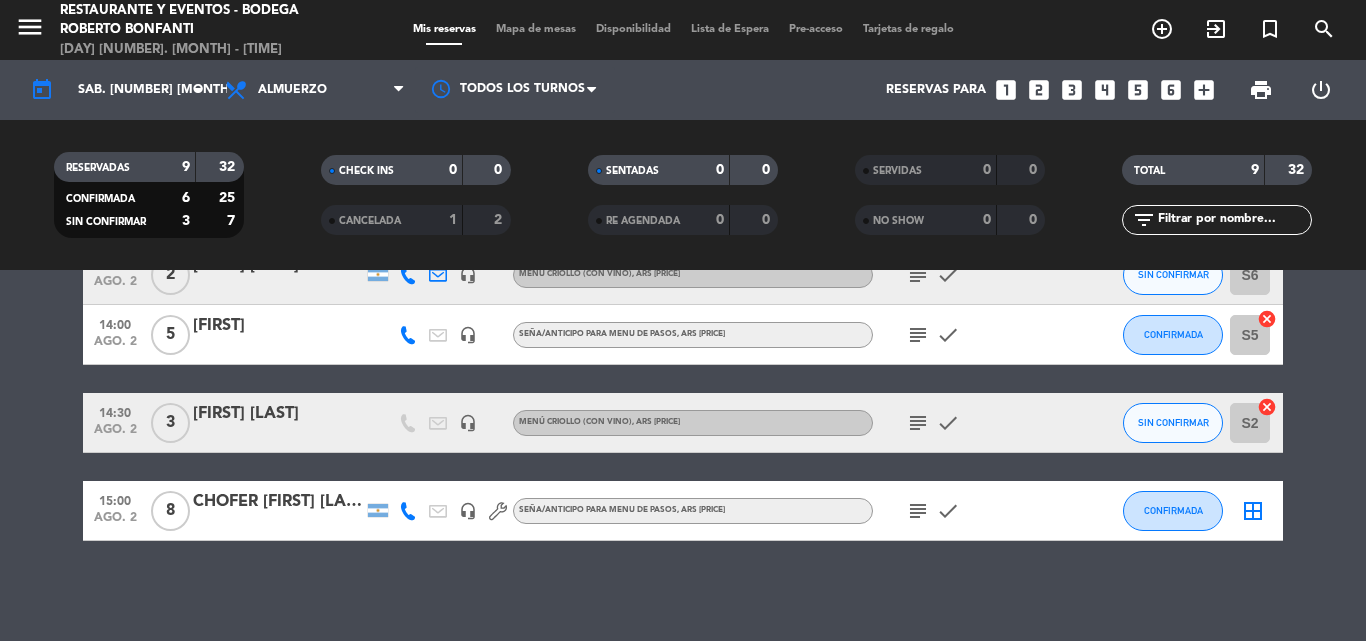 click on "subject" 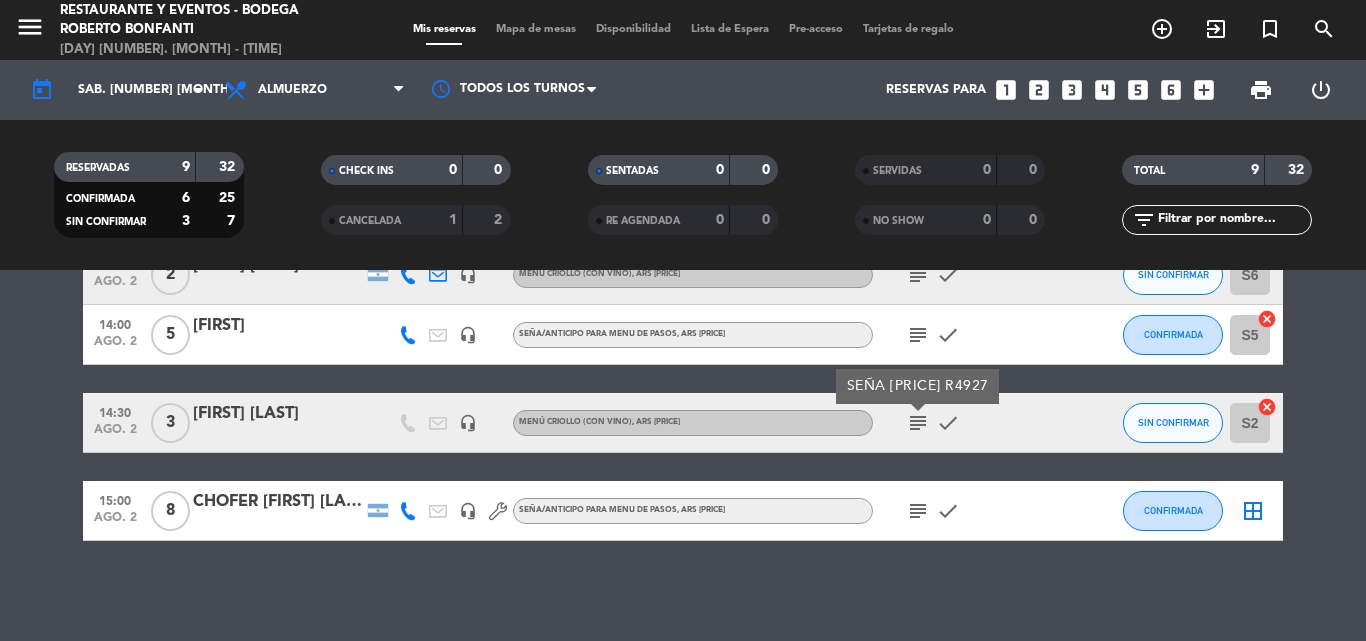 click on "subject" 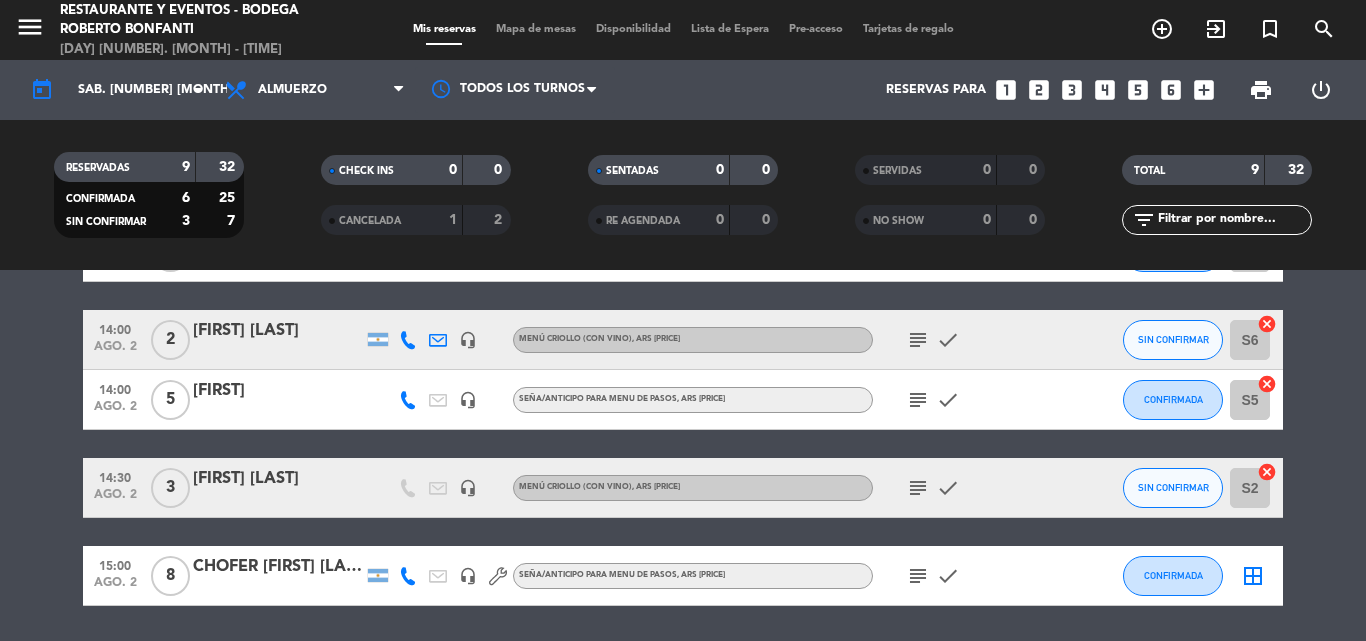 scroll, scrollTop: 373, scrollLeft: 0, axis: vertical 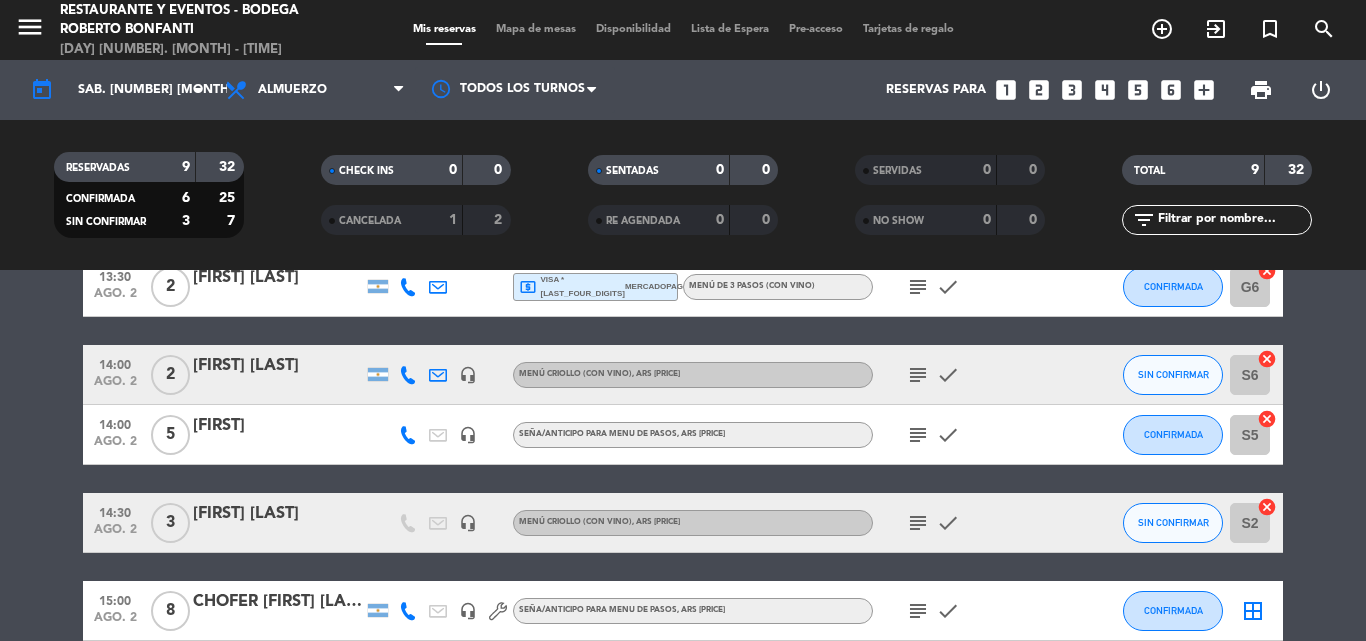 click on "subject" 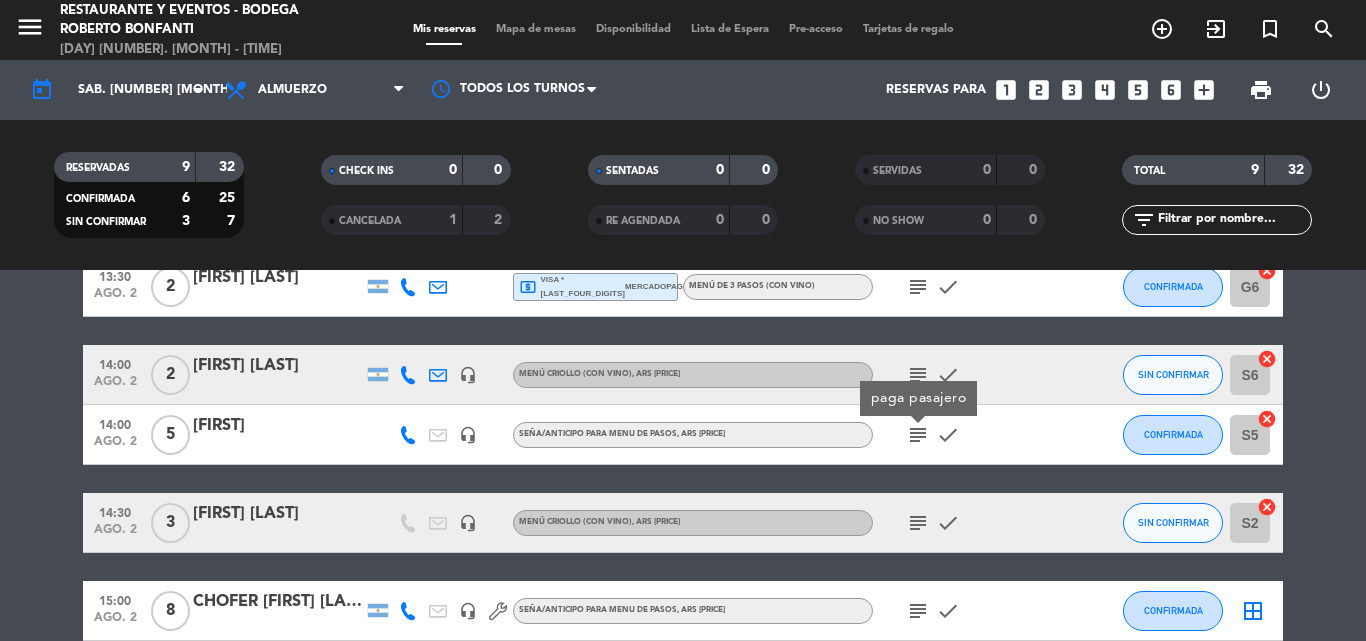 click at bounding box center [918, 420] 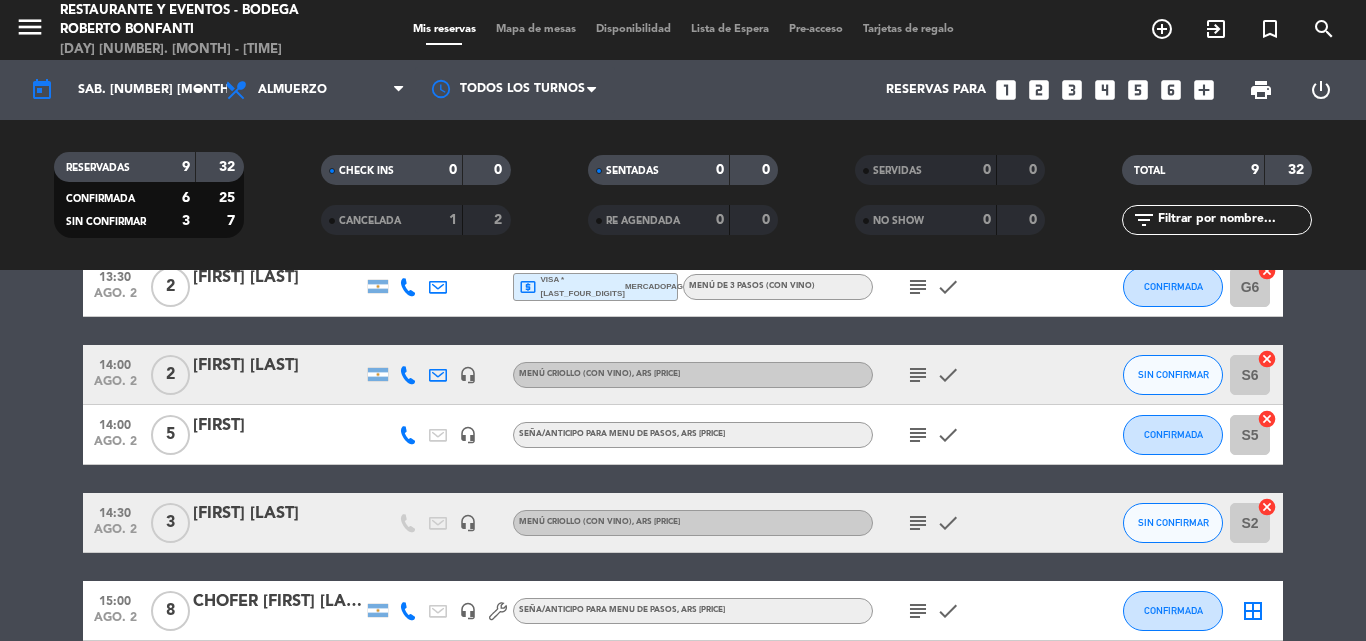 click on "subject" 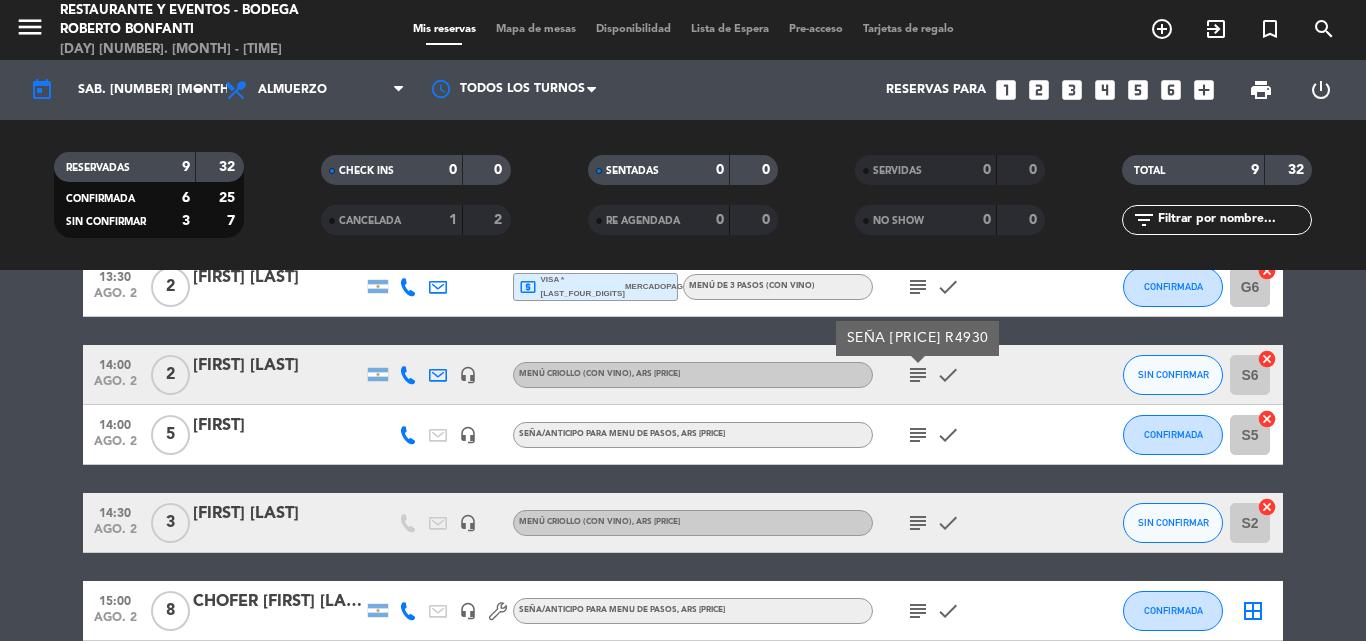 scroll, scrollTop: 273, scrollLeft: 0, axis: vertical 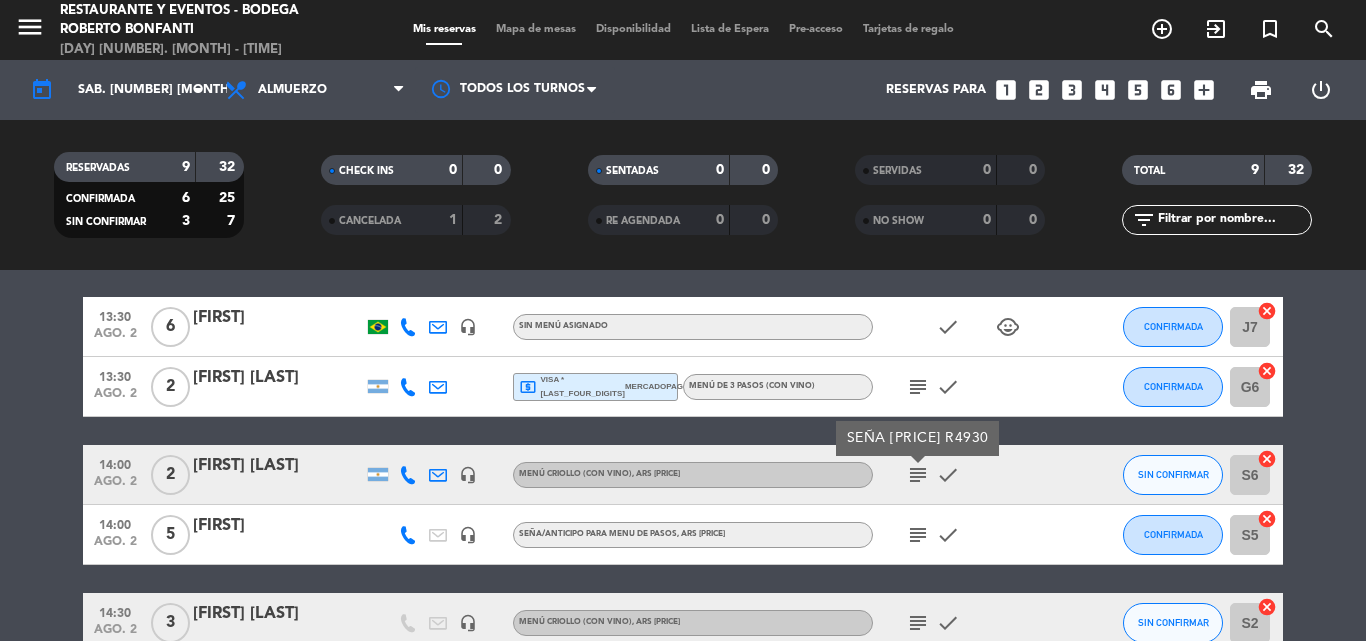 click on "subject" 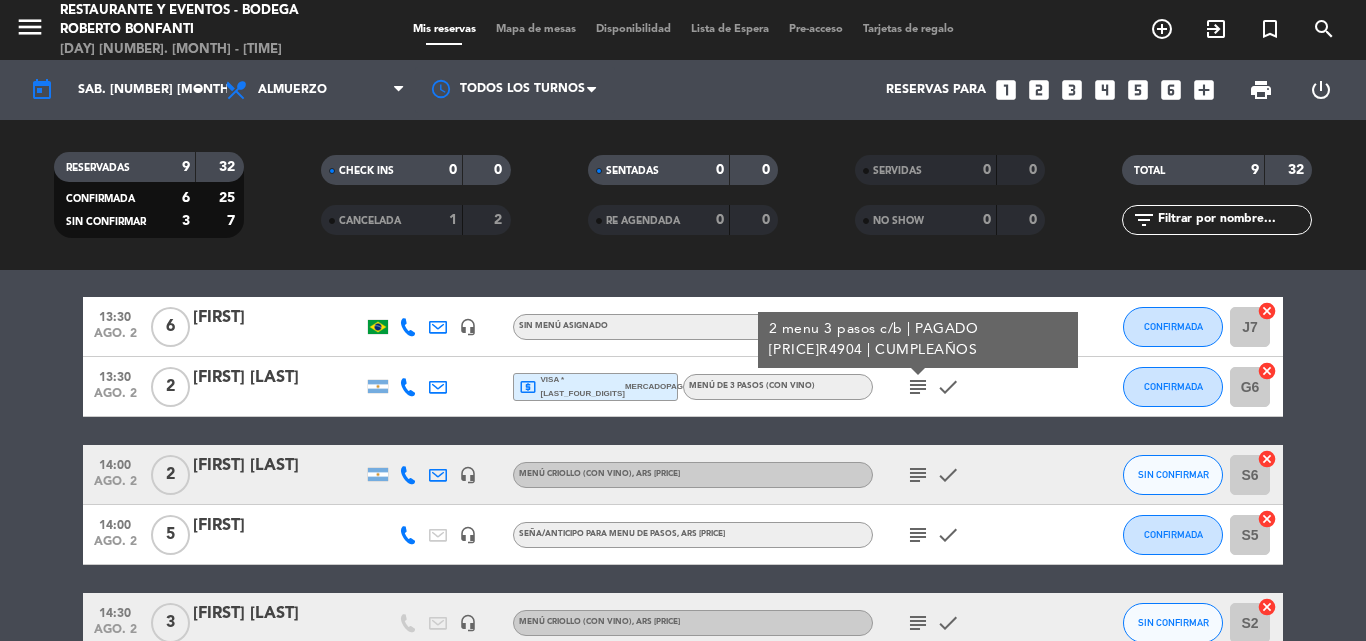 scroll, scrollTop: 173, scrollLeft: 0, axis: vertical 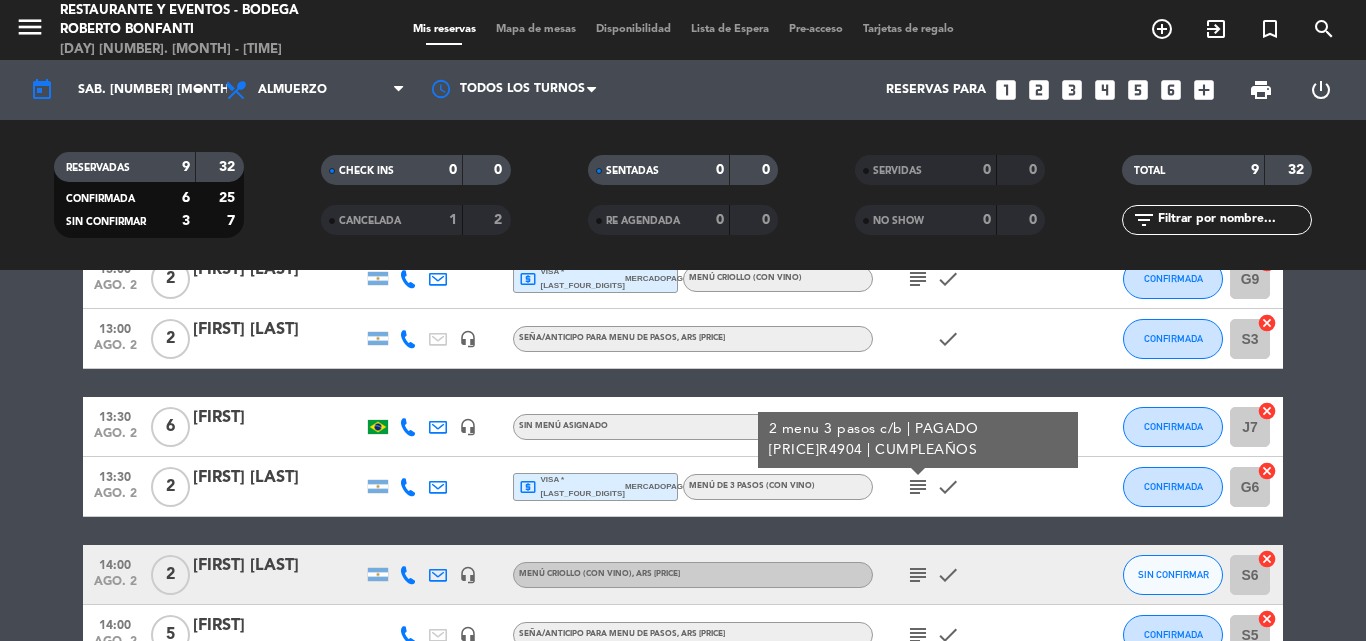 click on "check   child_care" 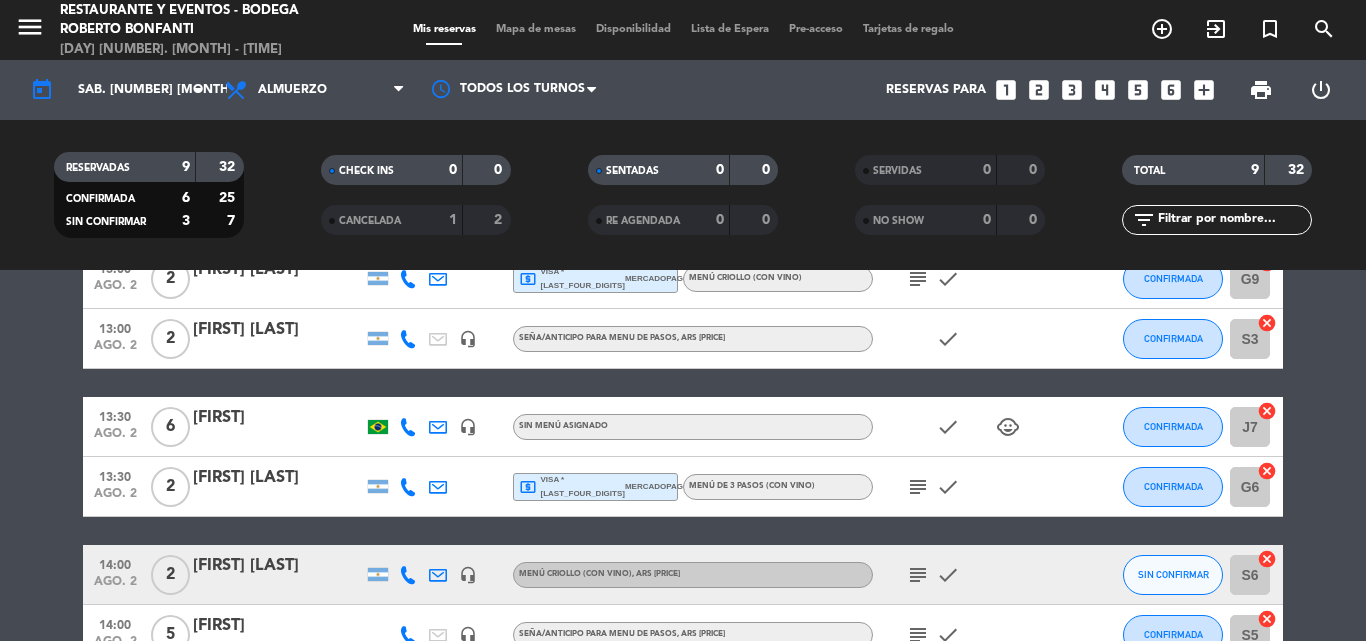 scroll, scrollTop: 73, scrollLeft: 0, axis: vertical 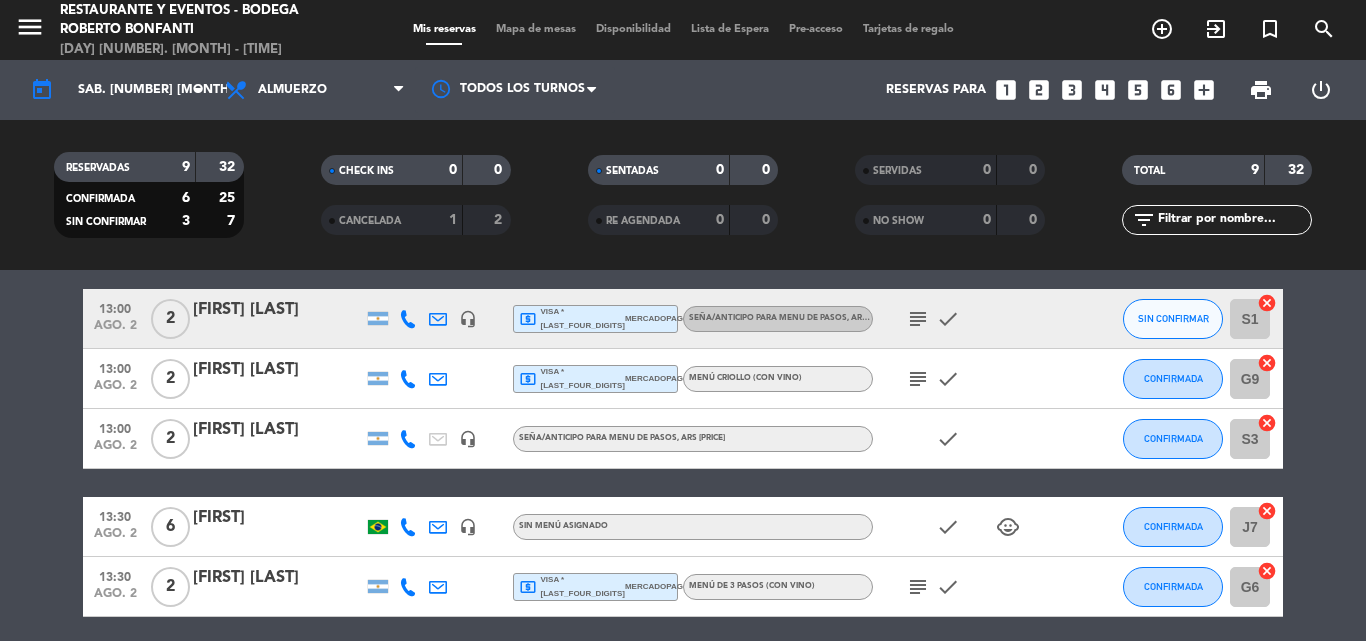click on "subject" 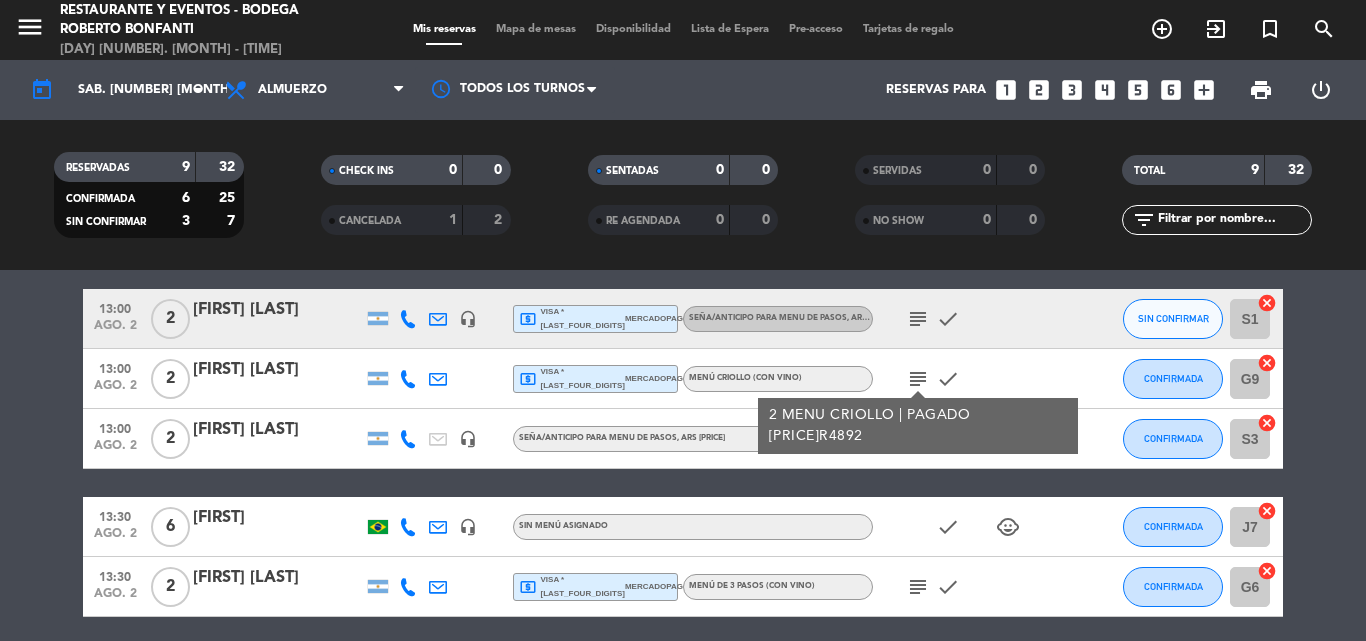 click on "subject" 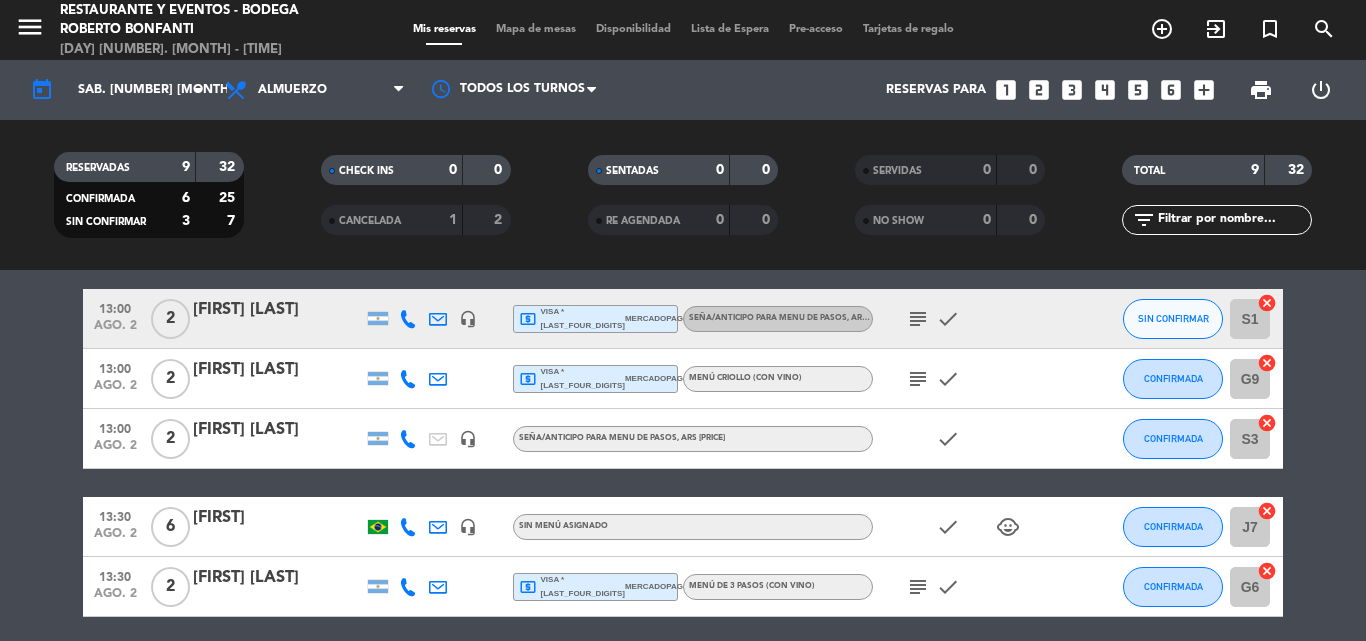 click on "subject" 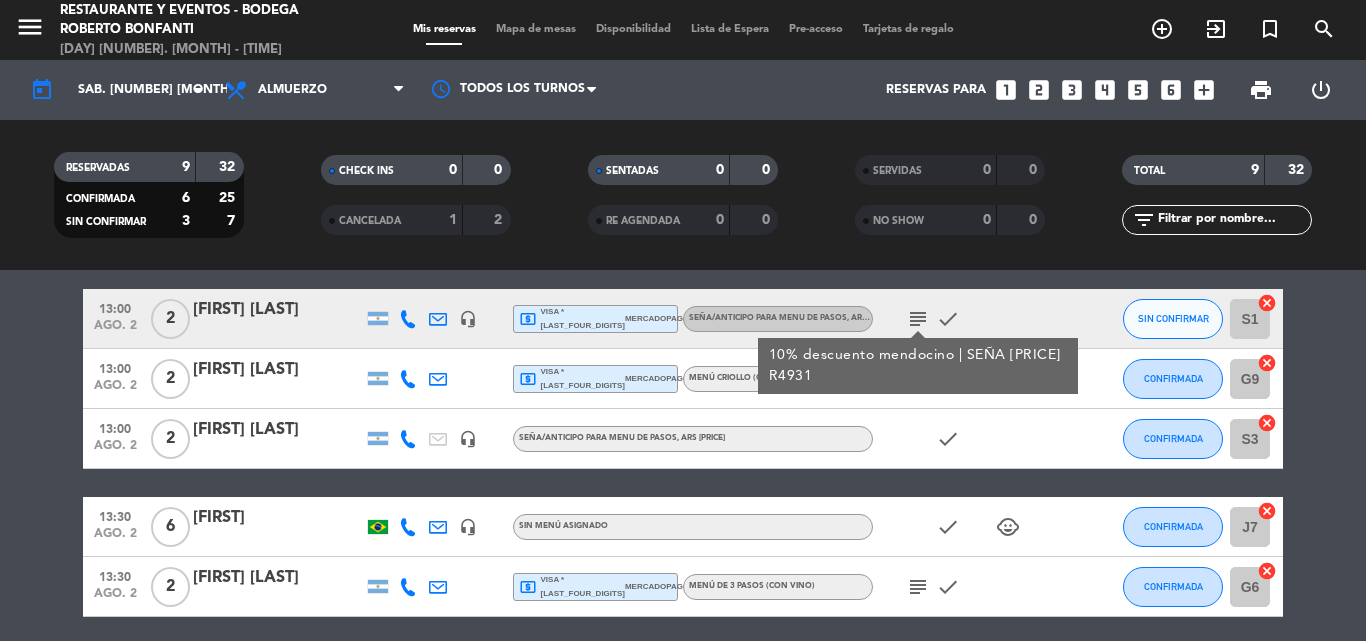 click on "subject" 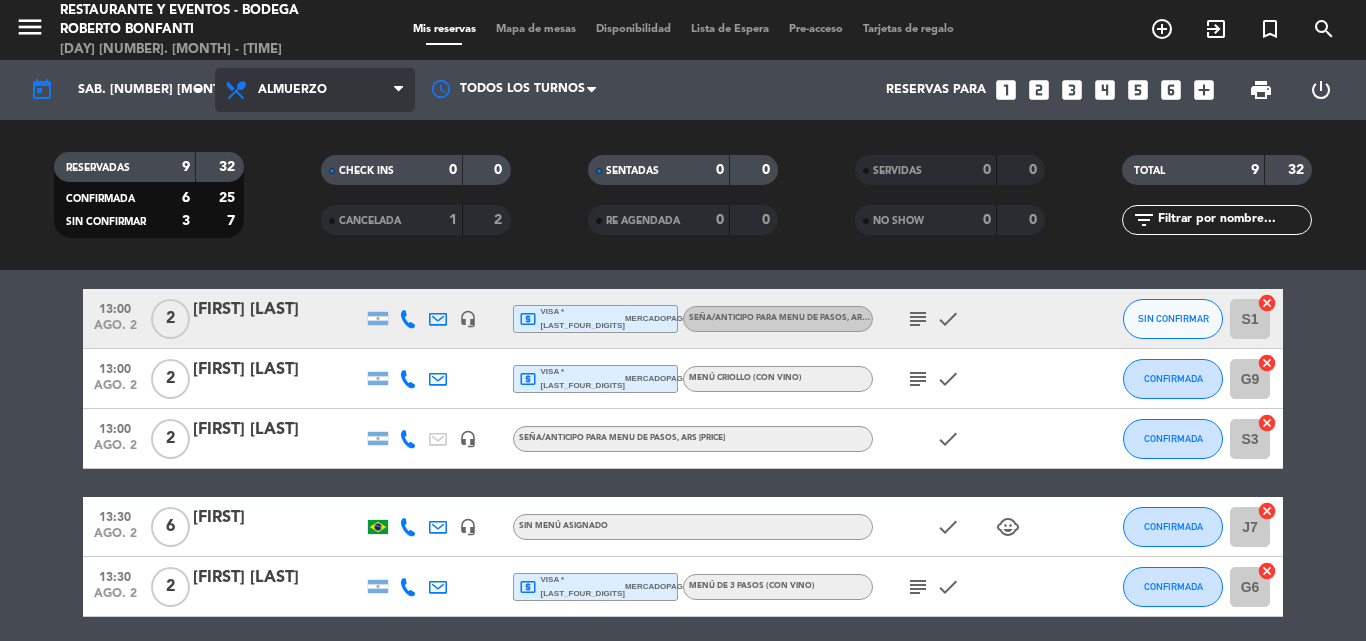 click on "Almuerzo" at bounding box center (315, 90) 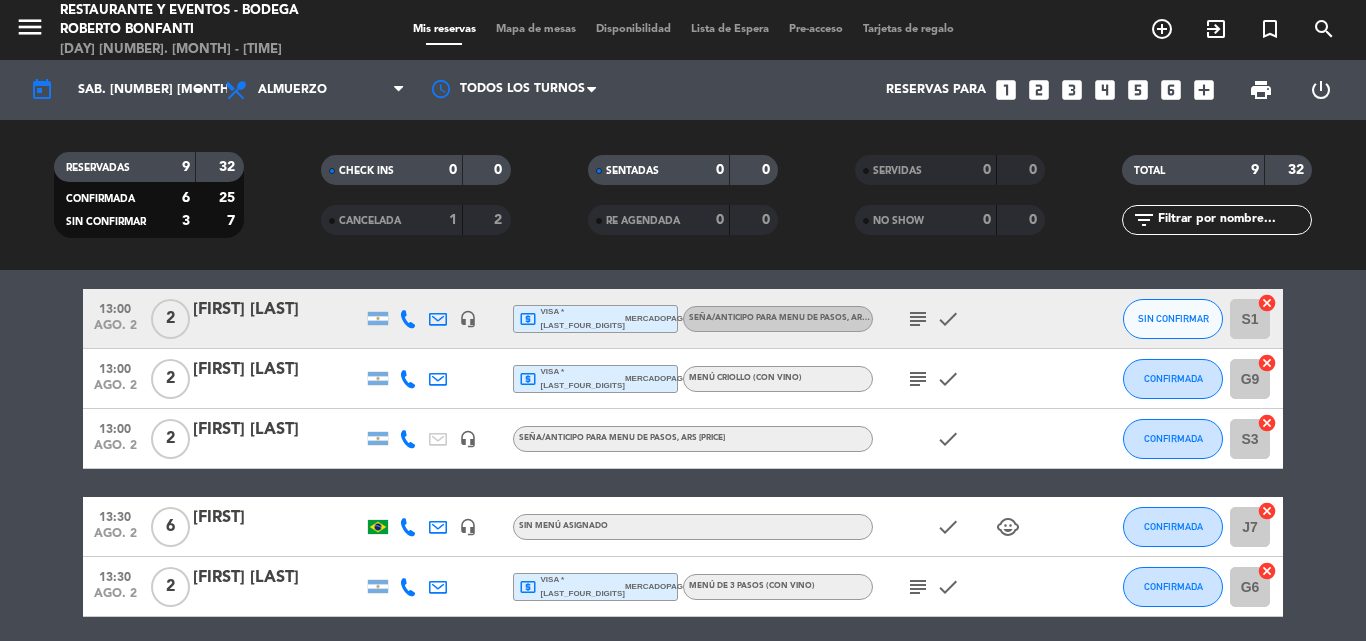 scroll, scrollTop: 0, scrollLeft: 0, axis: both 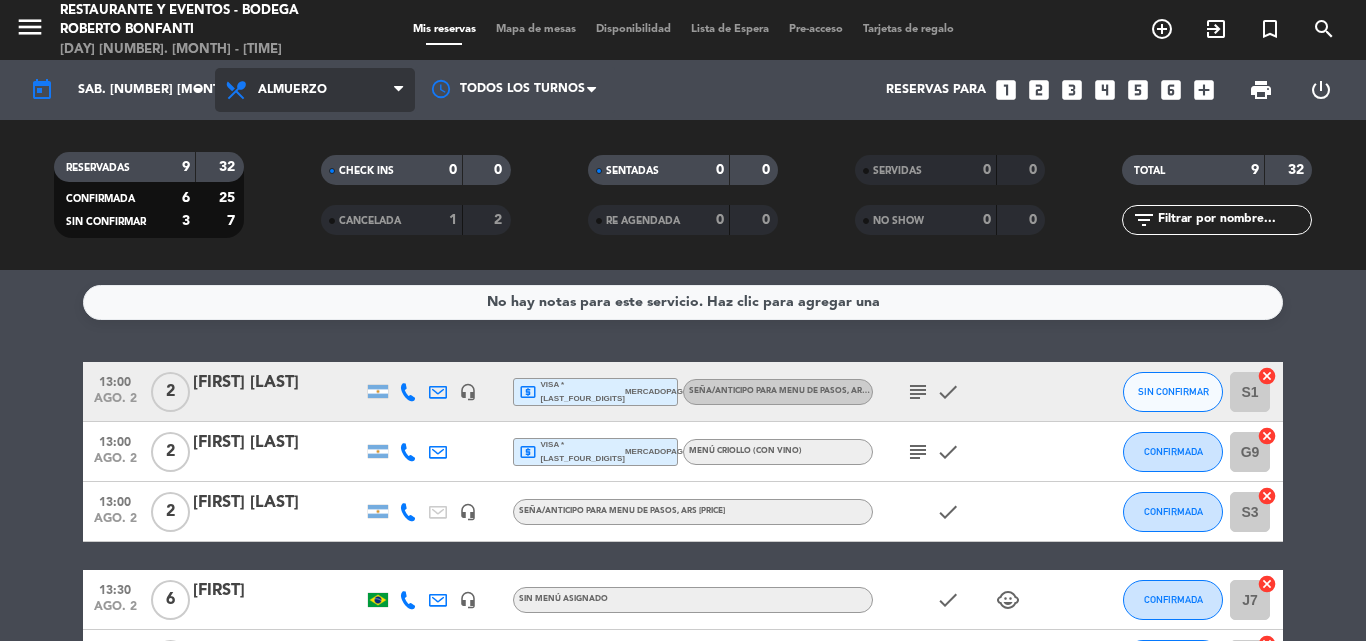 click at bounding box center [404, 90] 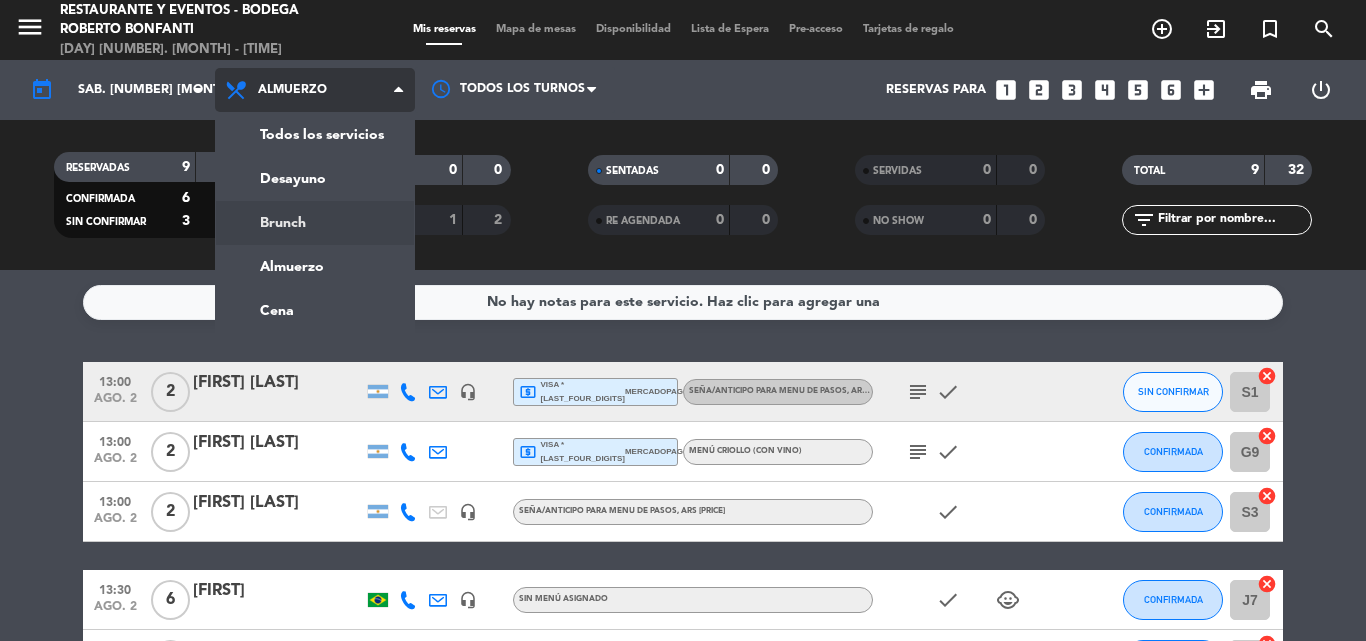click on "menu  Restaurante y Eventos - Bodega Roberto Bonfanti   sáb. [NUMBER] [MONTH] - [TIME]   Mis reservas   Mapa de mesas   Disponibilidad   Lista de Espera   Pre-acceso   Tarjetas de regalo  add_circle_outline exit_to_app turned_in_not search today    sáb. [NUMBER] [MONTH] arrow_drop_down  Todos los servicios  Desayuno  Brunch  Almuerzo  Cena  Almuerzo  Todos los servicios  Desayuno  Brunch  Almuerzo  Cena Todos los turnos  Reservas para   looks_one   looks_two   looks_3   looks_4   looks_5   looks_6   add_box  print  power_settings_new   RESERVADAS   9   32   CONFIRMADA   6   25   SIN CONFIRMAR   3   7   CHECK INS   0   0   CANCELADA   1   2   SENTADAS   0   0   RE AGENDADA   0   0   SERVIDAS   0   0   NO SHOW   0   0   TOTAL   9   32  filter_list" 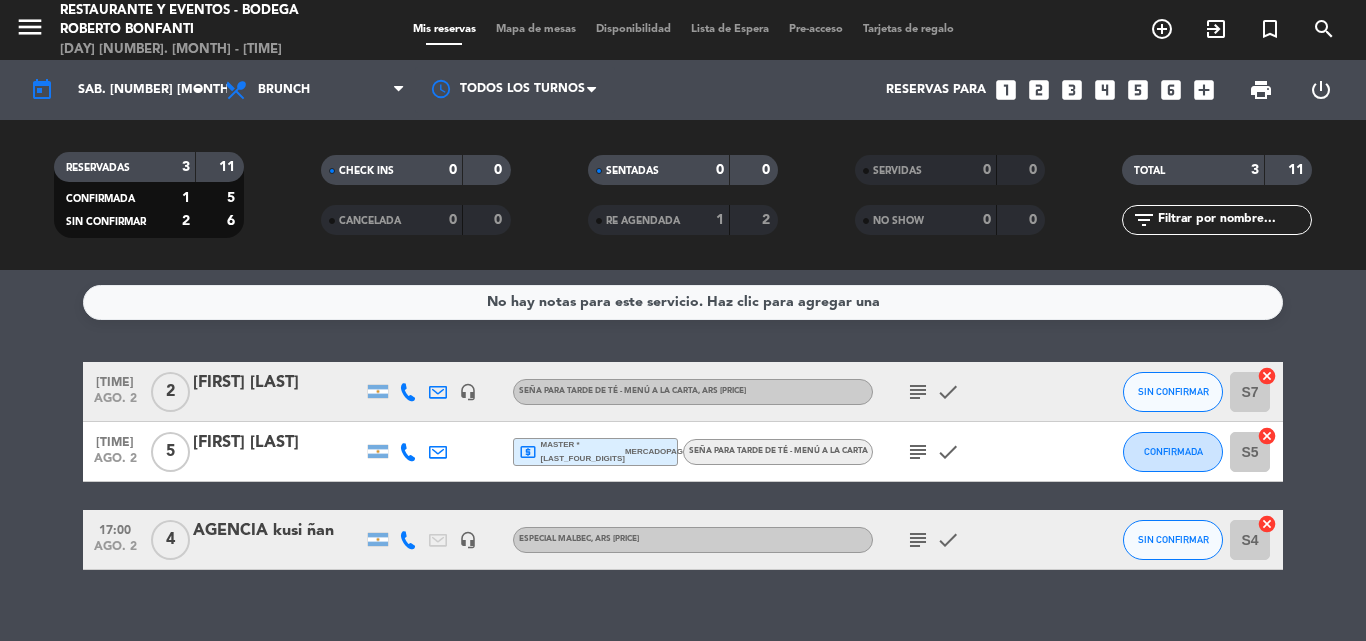 click on "subject" 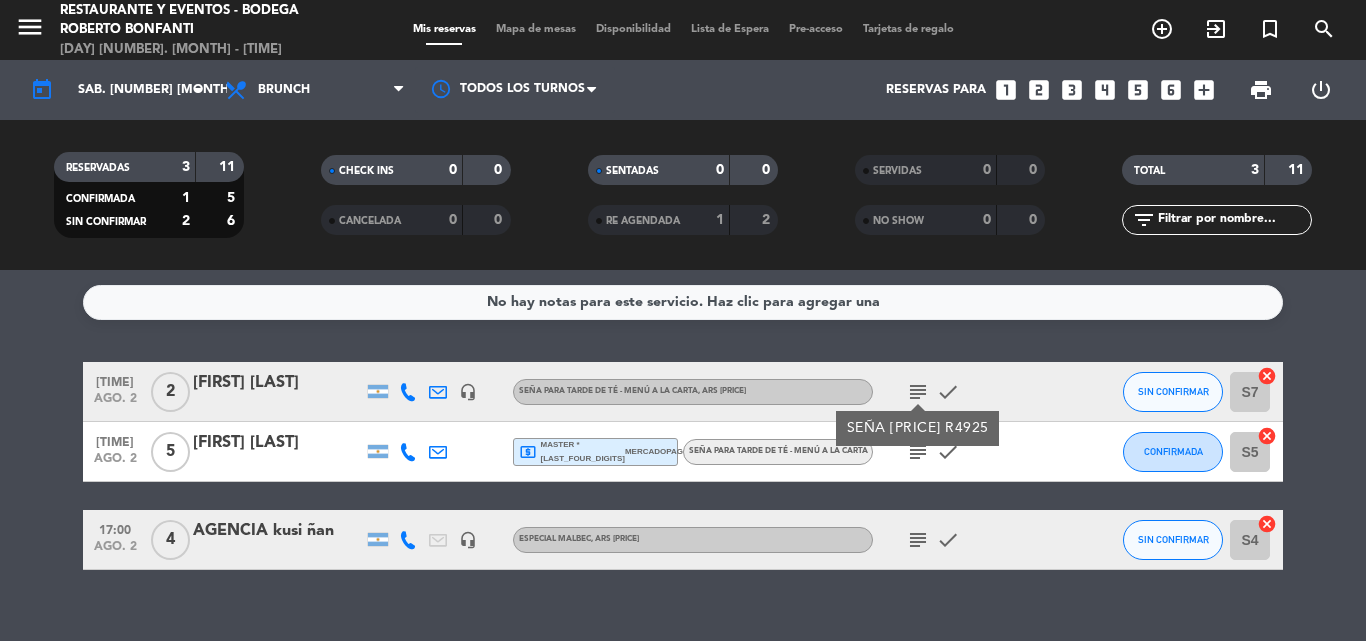 click on "subject" 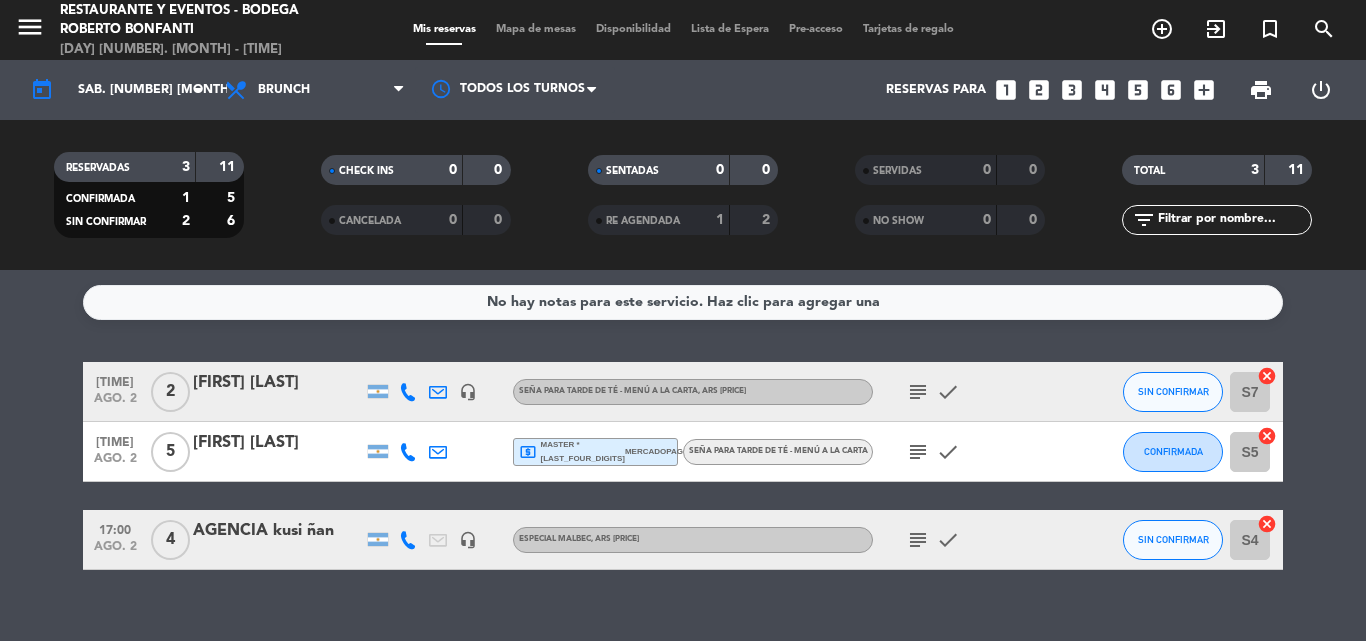 click on "subject" 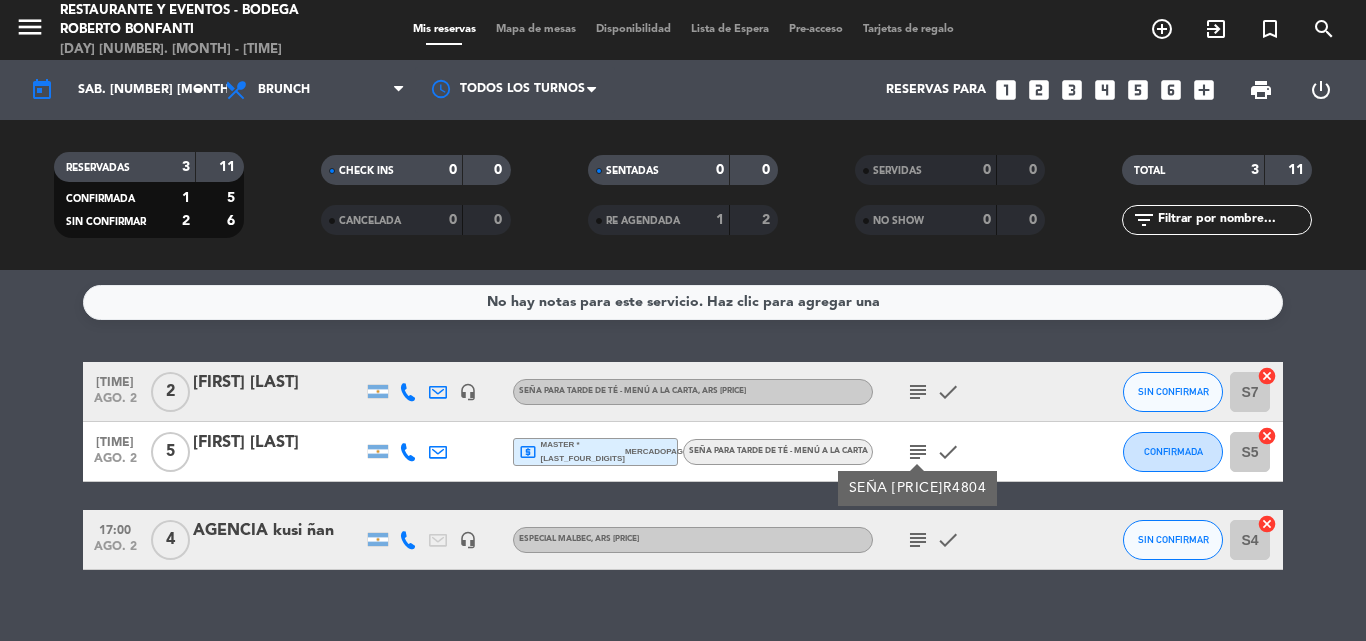 click on "subject" 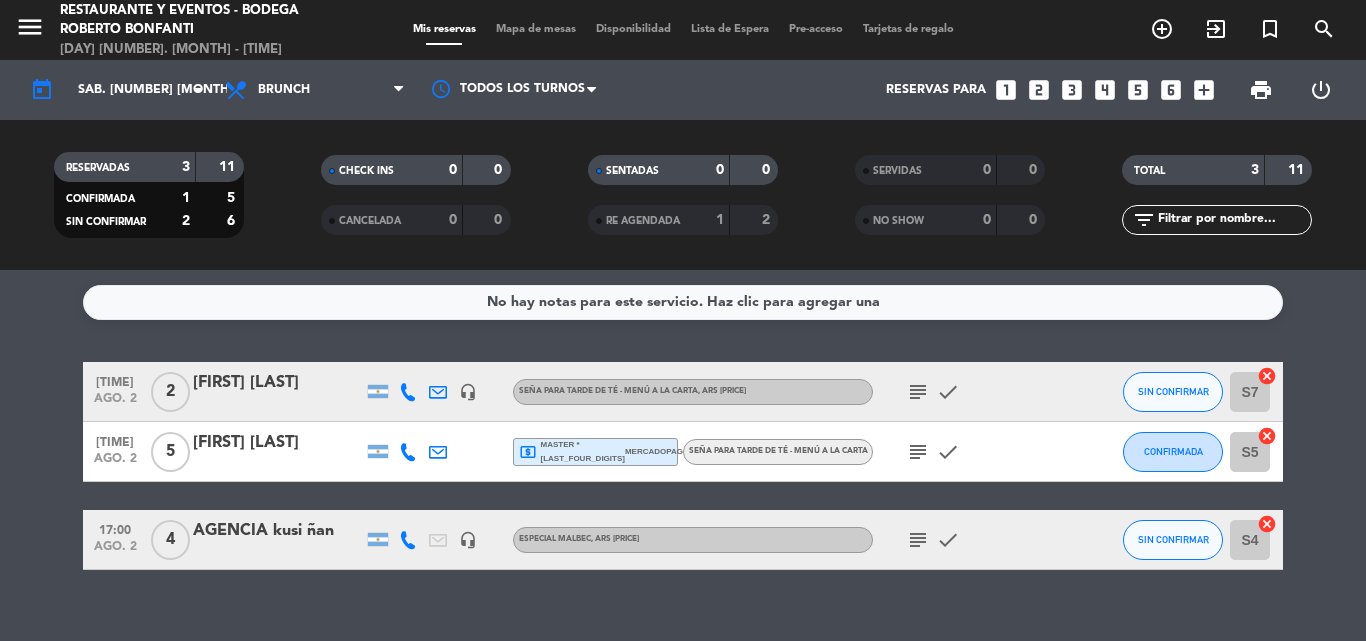 click on "subject" 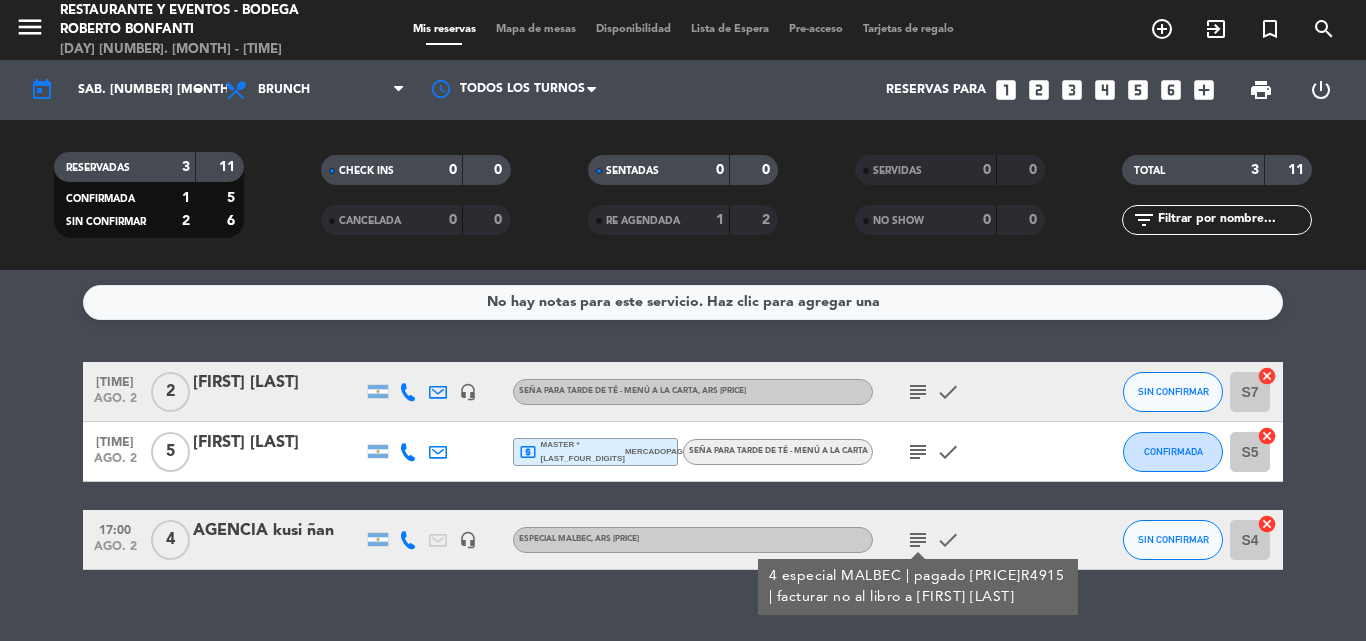 click on "subject" 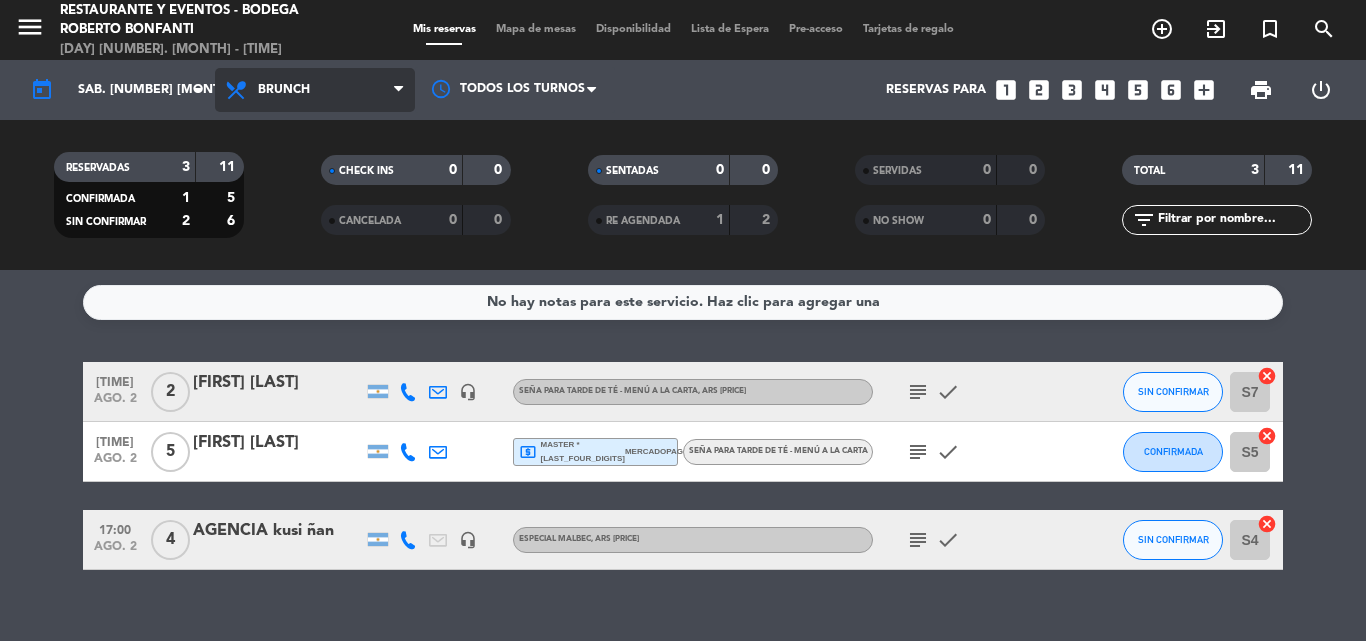 click on "Brunch" at bounding box center [284, 90] 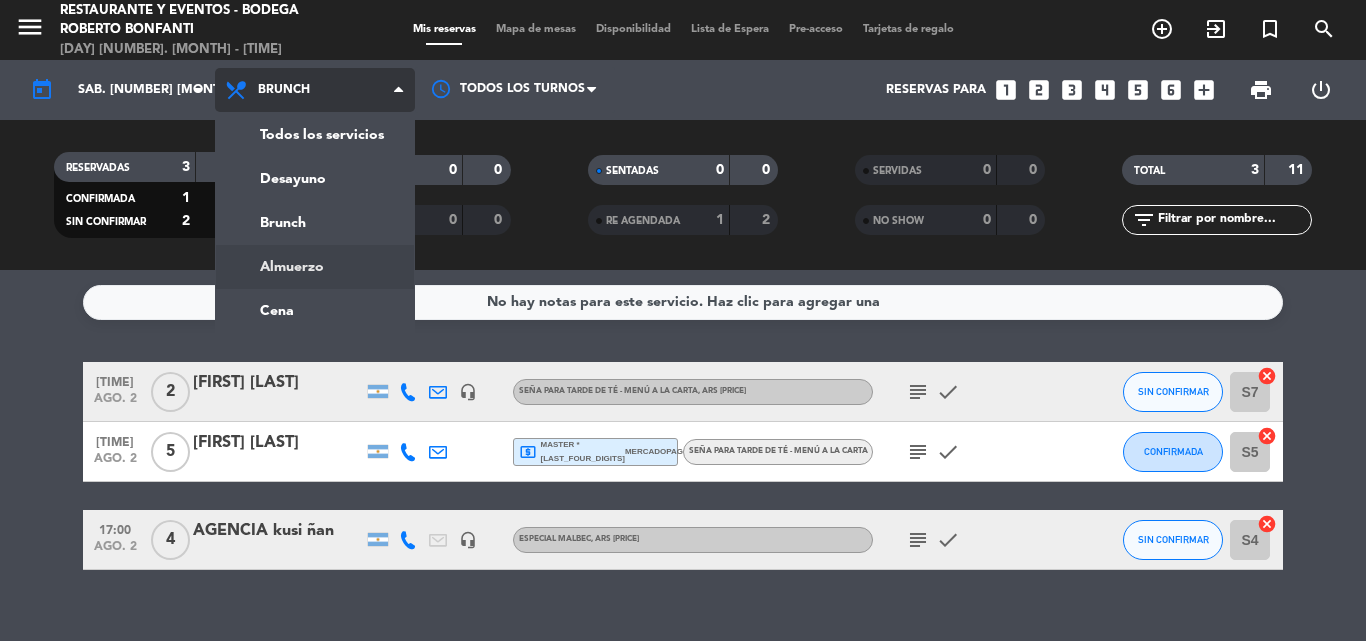 click on "menu  Restaurante y Eventos - Bodega Roberto Bonfanti   sábado [NUMBER]. [MONTH] - [TIME]   Mis reservas   Mapa de mesas   Disponibilidad   Lista de Espera   Pre-acceso   Tarjetas de regalo  add_circle_outline exit_to_app turned_in_not search today    sáb. [NUMBER] [MONTH] arrow_drop_down  Todos los servicios  Desayuno  Brunch  Almuerzo  Cena  Brunch  Todos los servicios  Desayuno  Brunch  Almuerzo  Cena Todos los turnos  Reservas para   looks_one   looks_two   looks_3   looks_4   looks_5   looks_6   add_box  print  power_settings_new   RESERVADAS   3   11   CONFIRMADA   1   5   SIN CONFIRMAR   2   6   CHECK INS   0   0   CANCELADA   0   0   SENTADAS   0   0   RE AGENDADA   1   2   SERVIDAS   0   0   NO SHOW   0   0   TOTAL   3   11  filter_list" 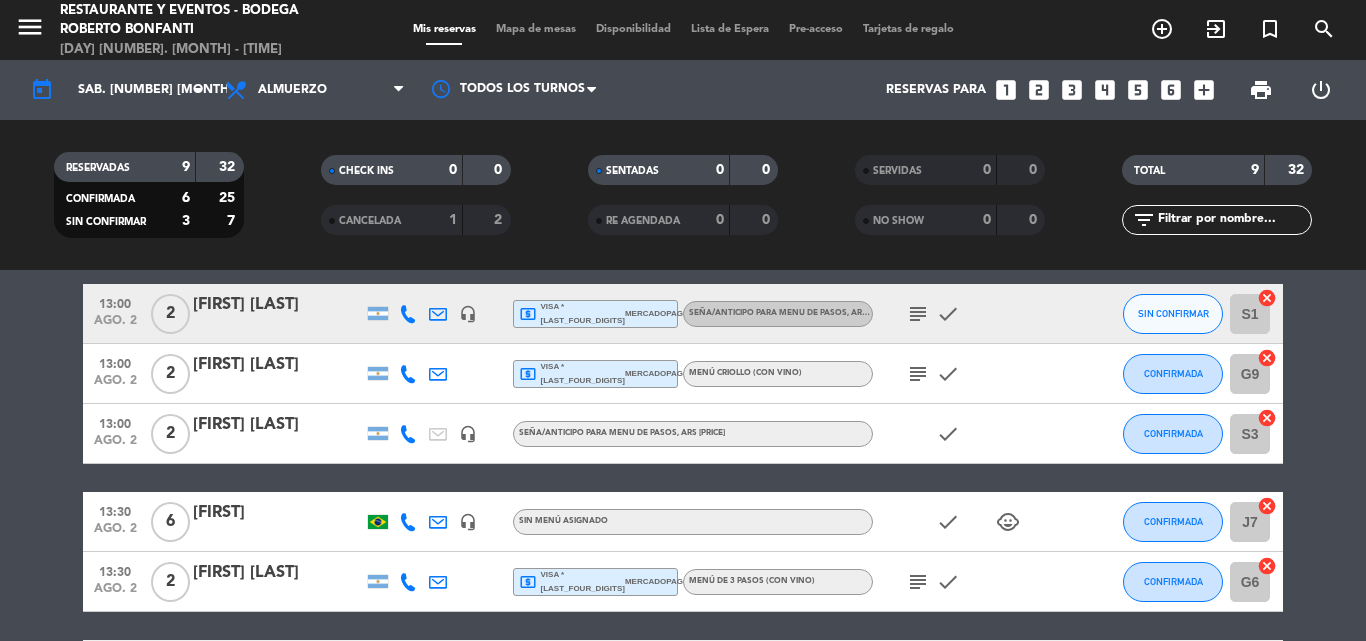 scroll, scrollTop: 100, scrollLeft: 0, axis: vertical 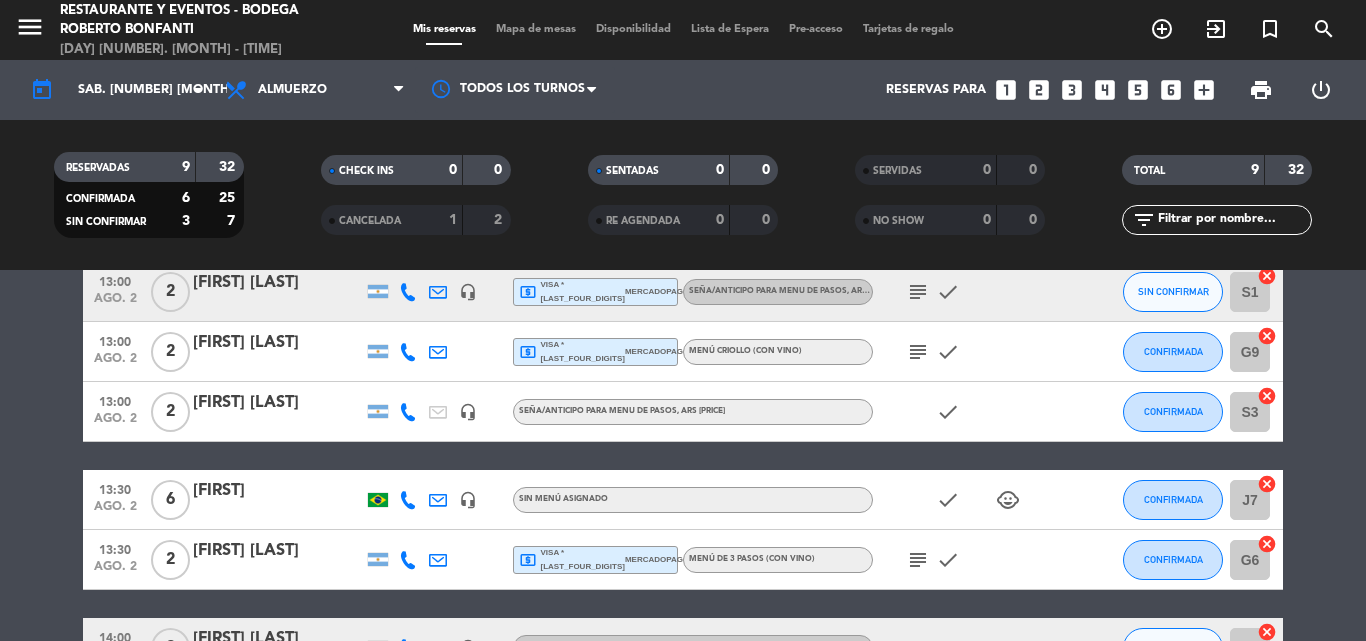 click on "subject" 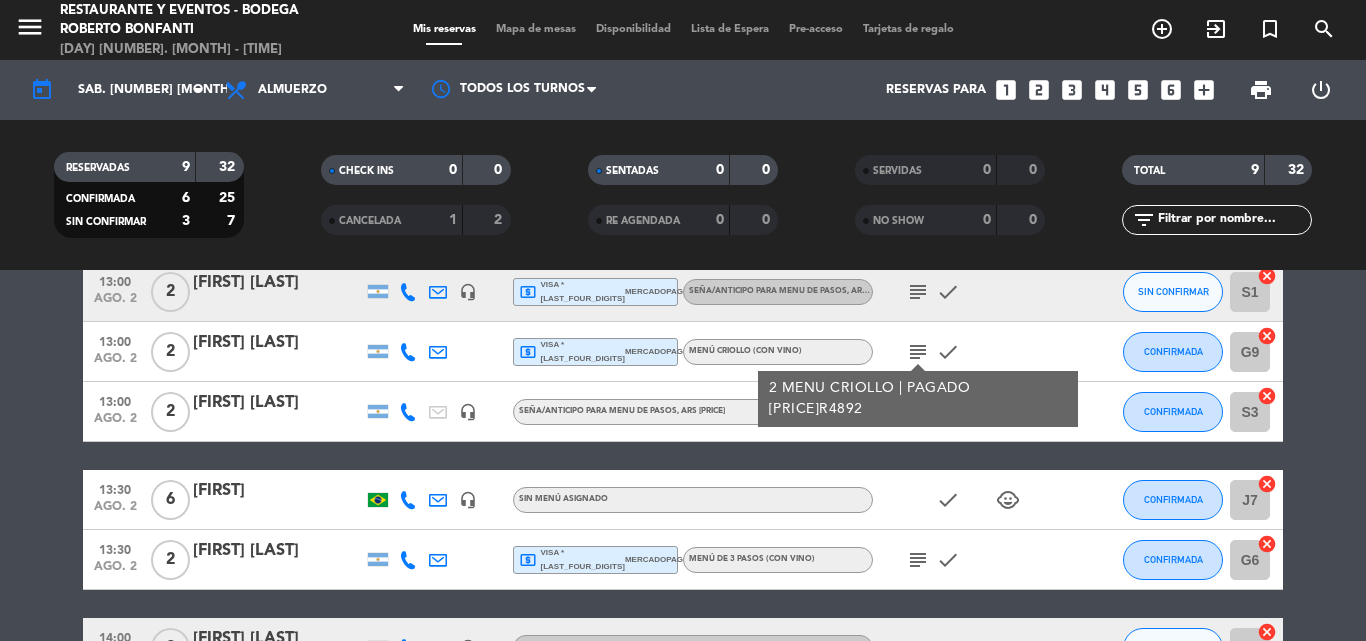click on "subject" 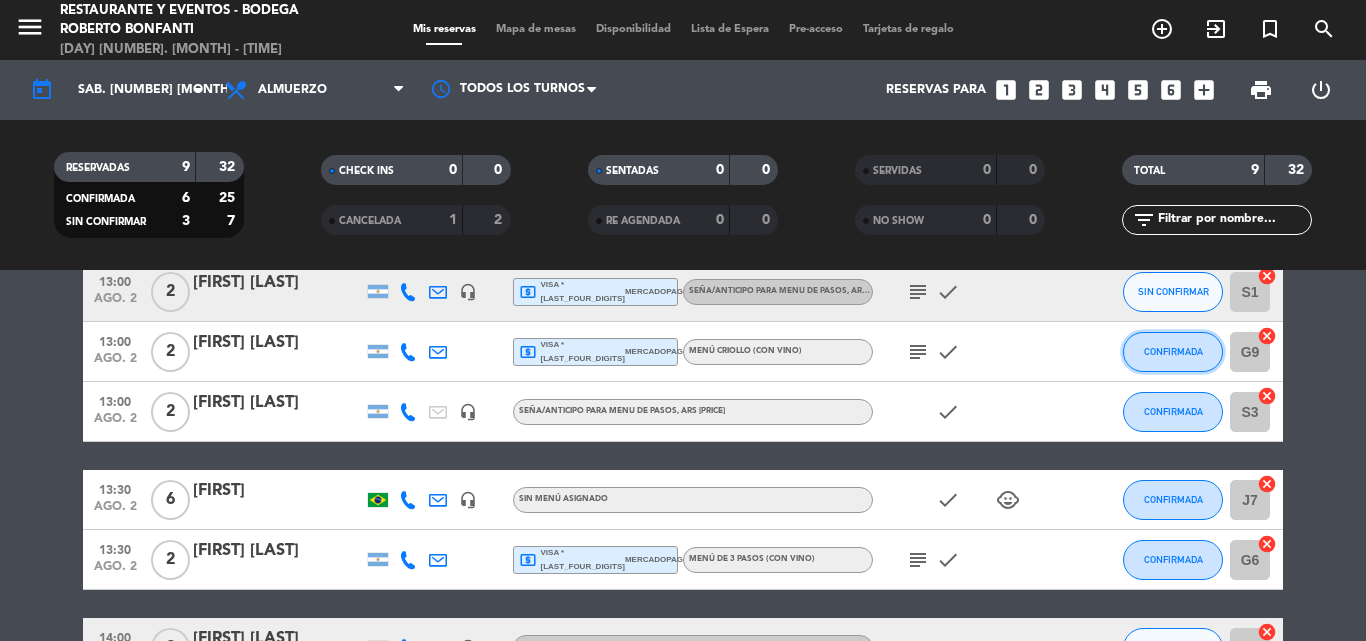 click on "CONFIRMADA" 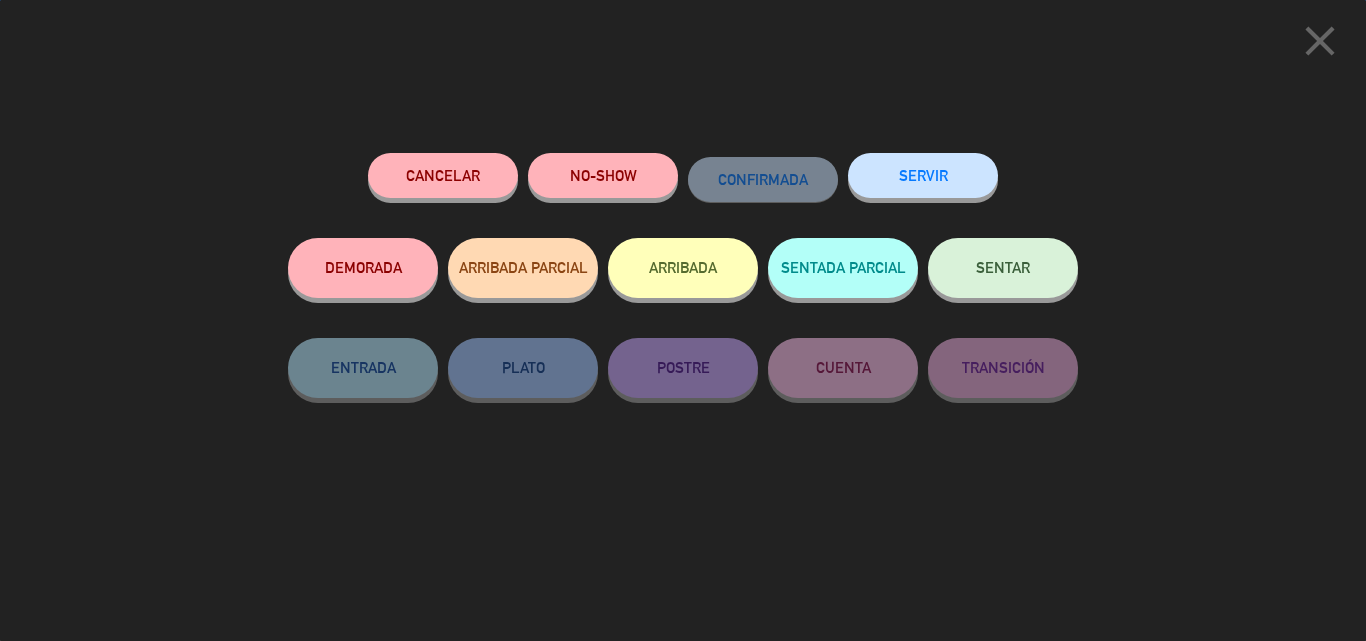 click on "SENTAR" 